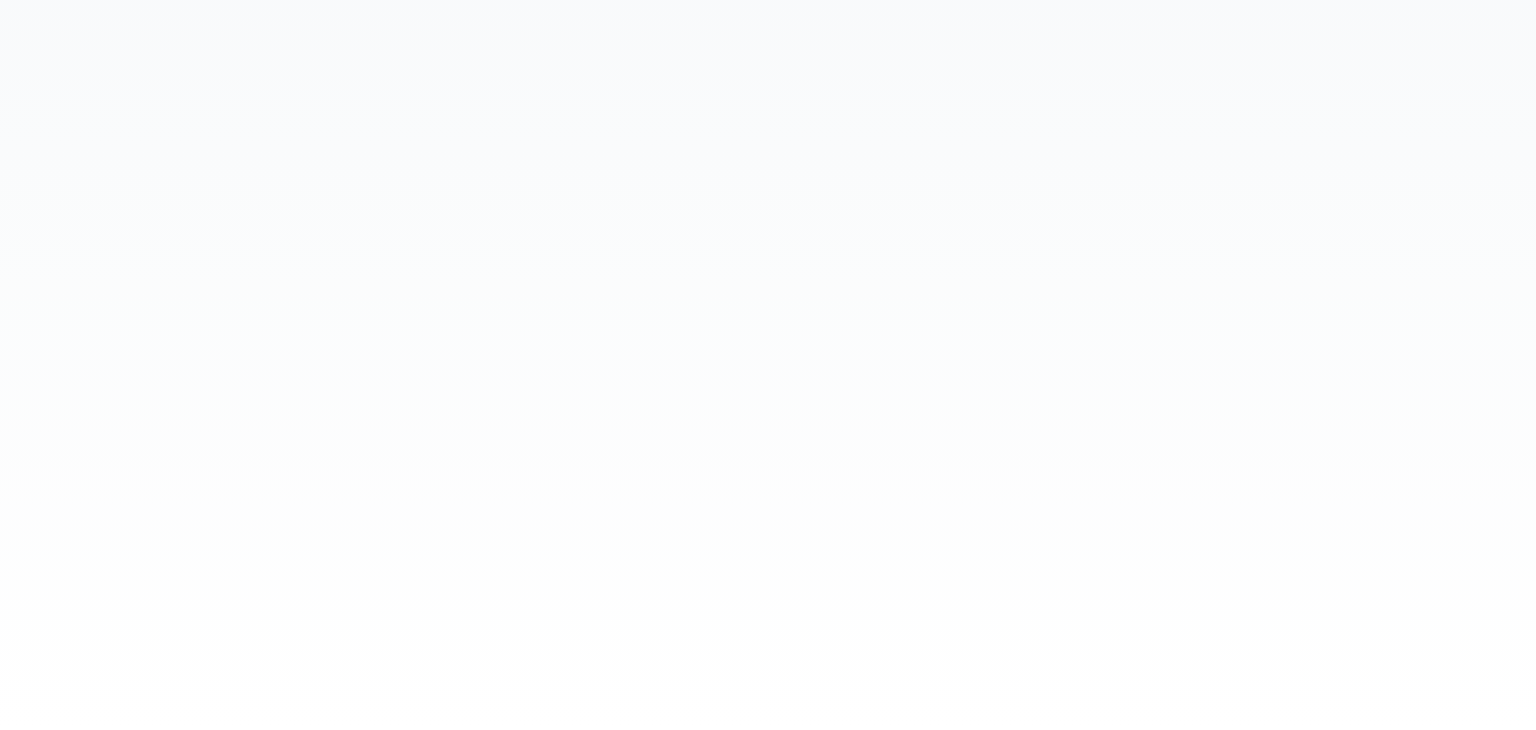 scroll, scrollTop: 0, scrollLeft: 0, axis: both 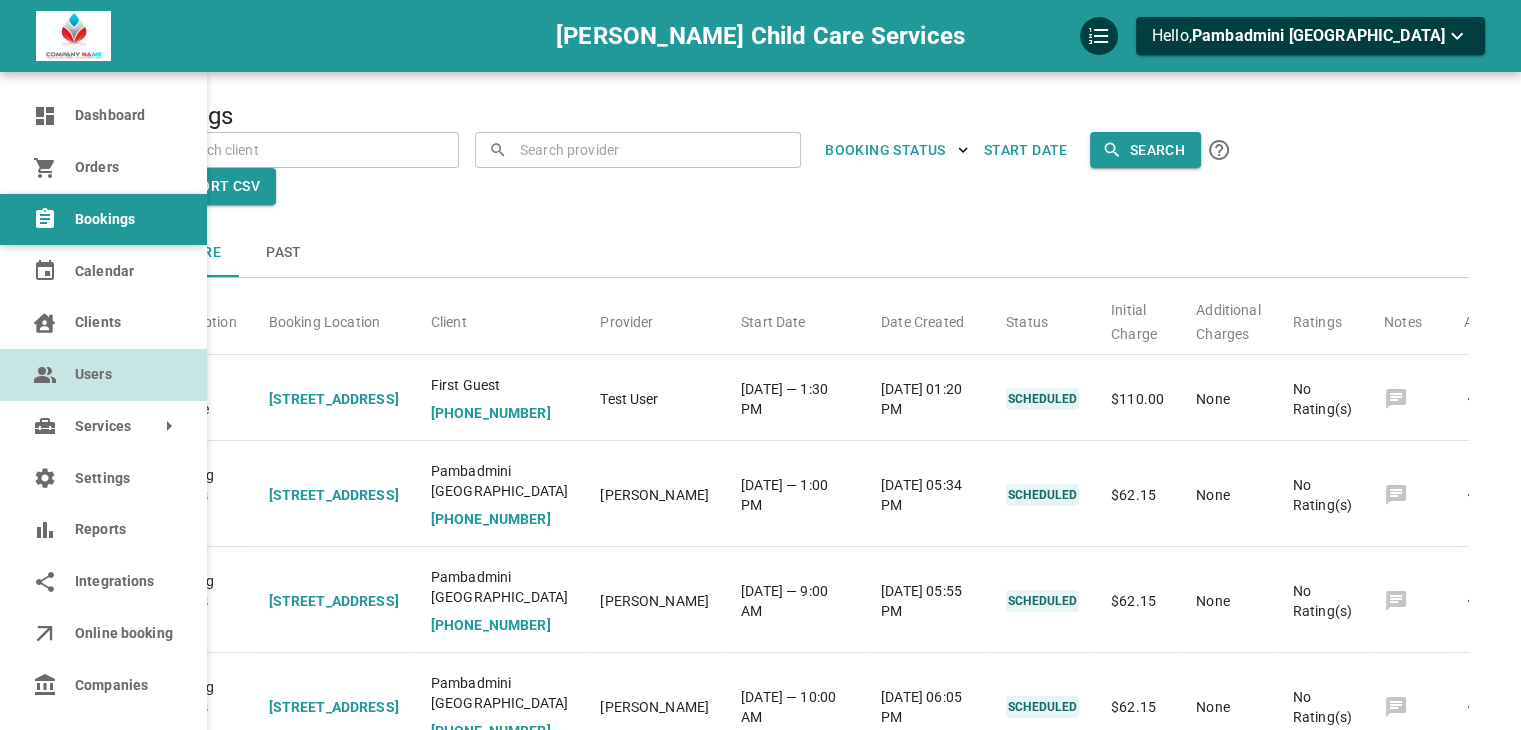 click on "Users" at bounding box center (123, 374) 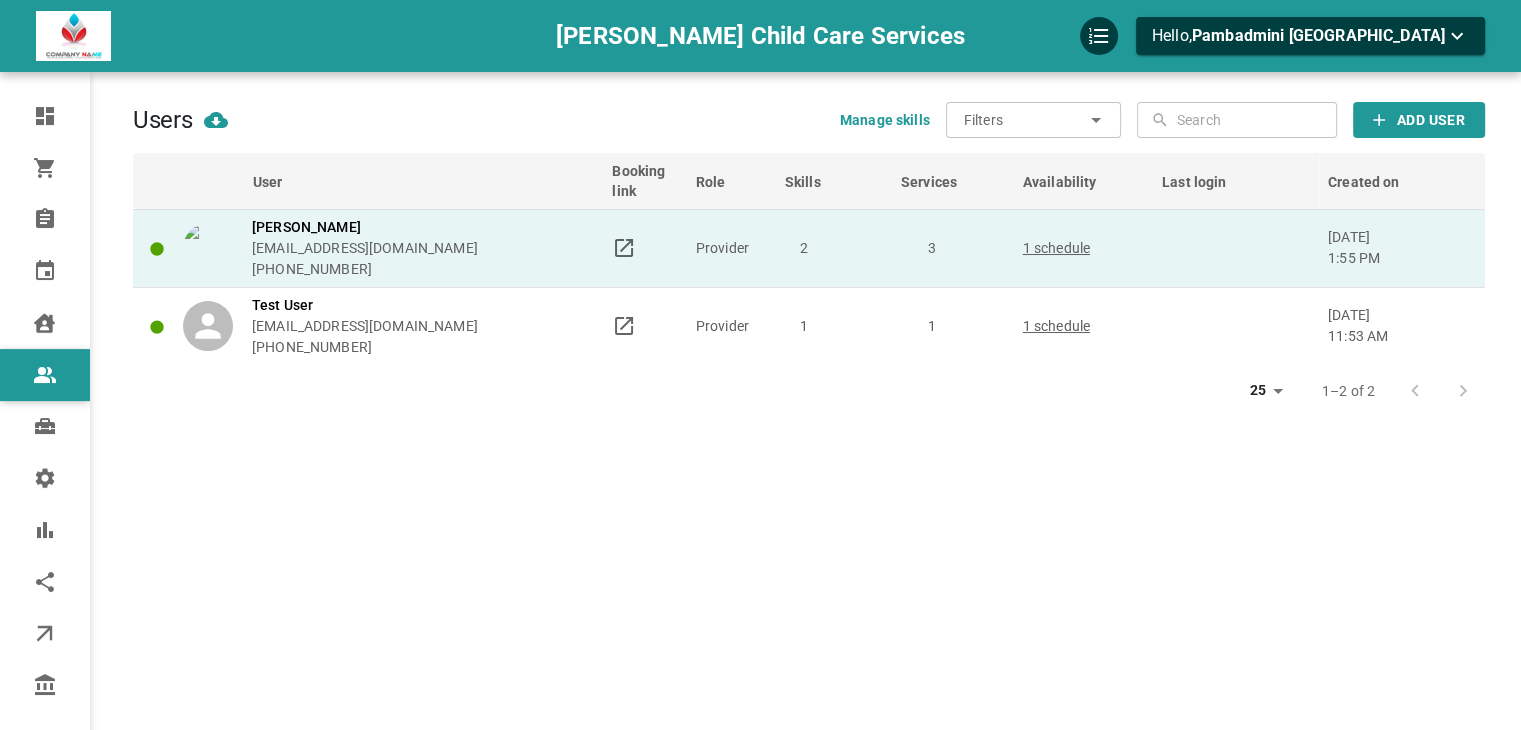 click at bounding box center [644, 248] 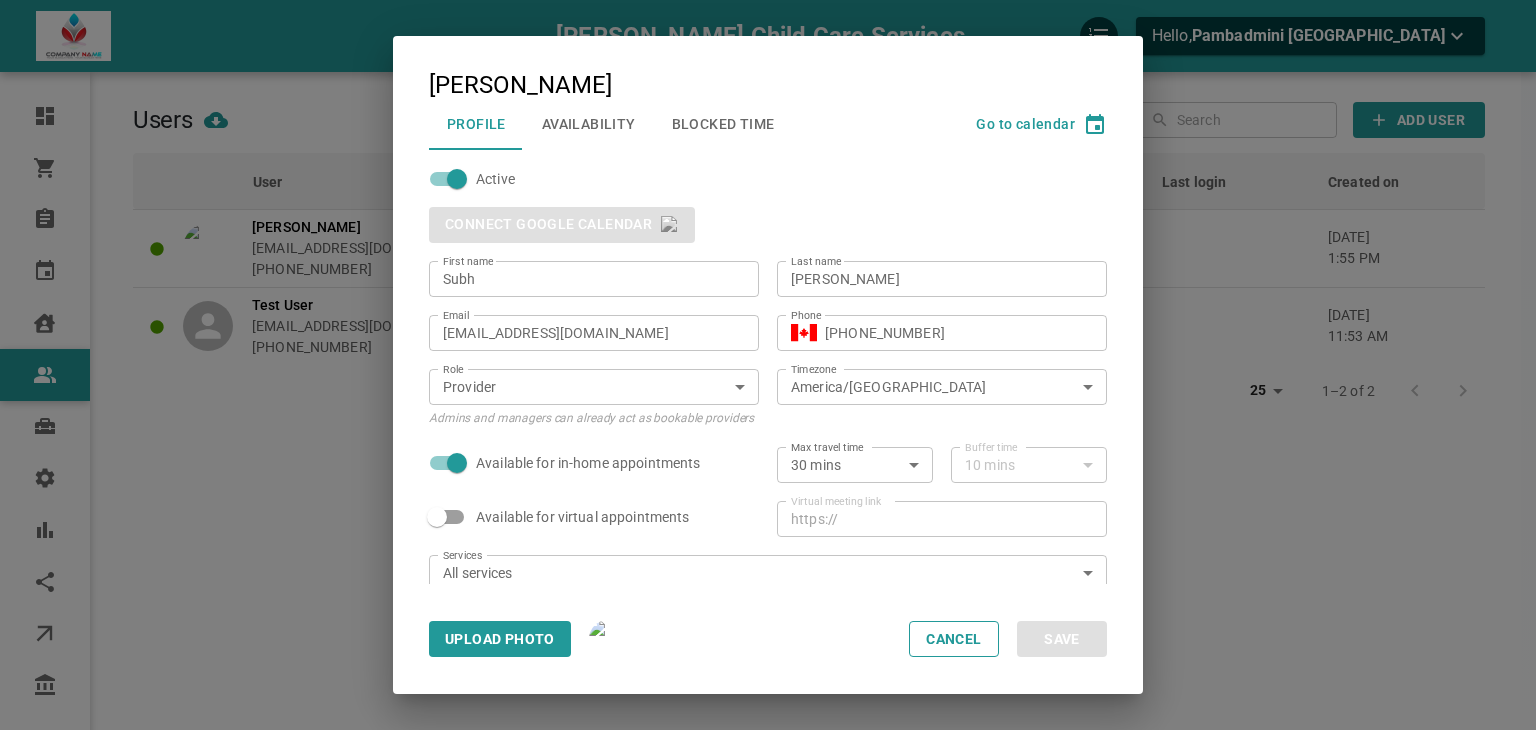click on "Availability" at bounding box center [589, 124] 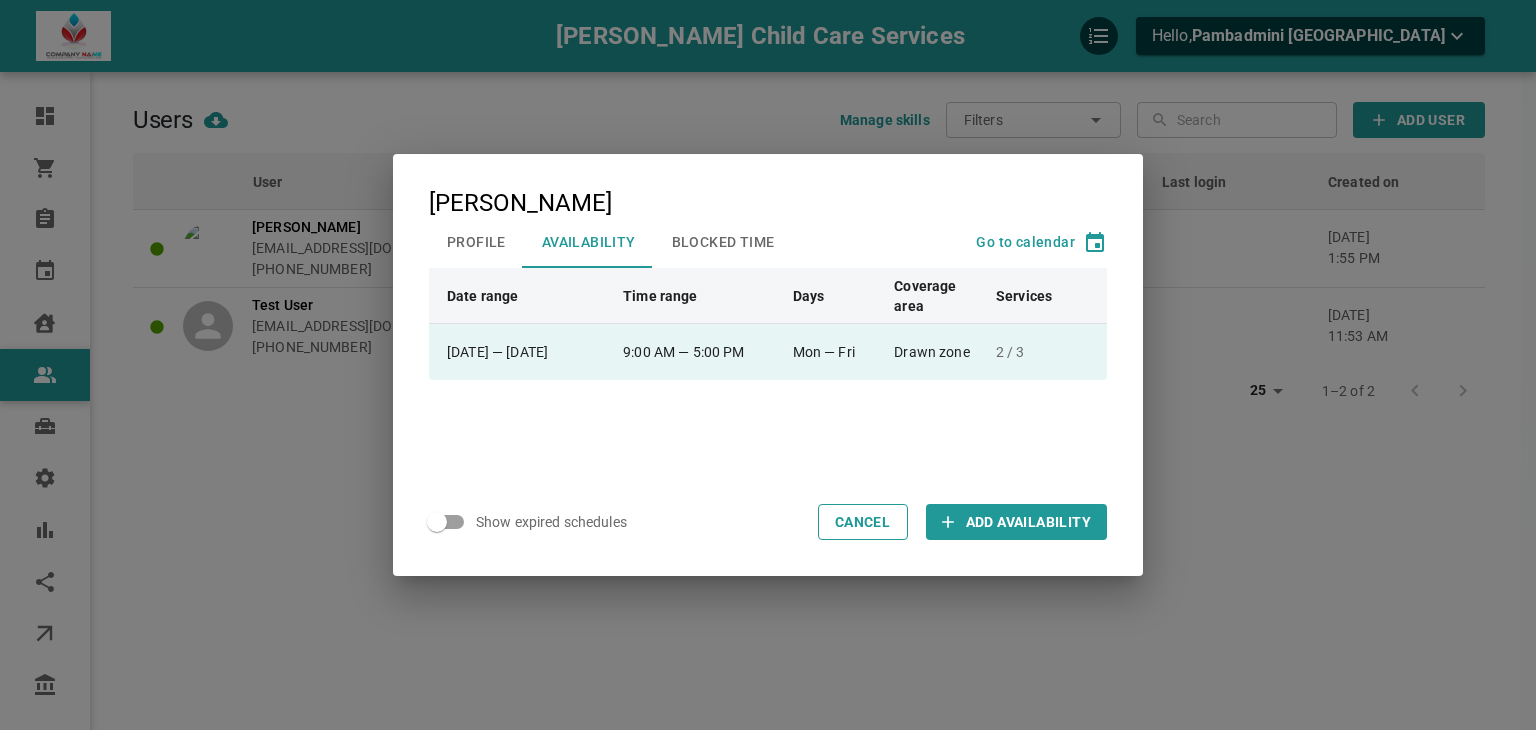 click on "9:00 AM — 5:00 PM" at bounding box center [699, 352] 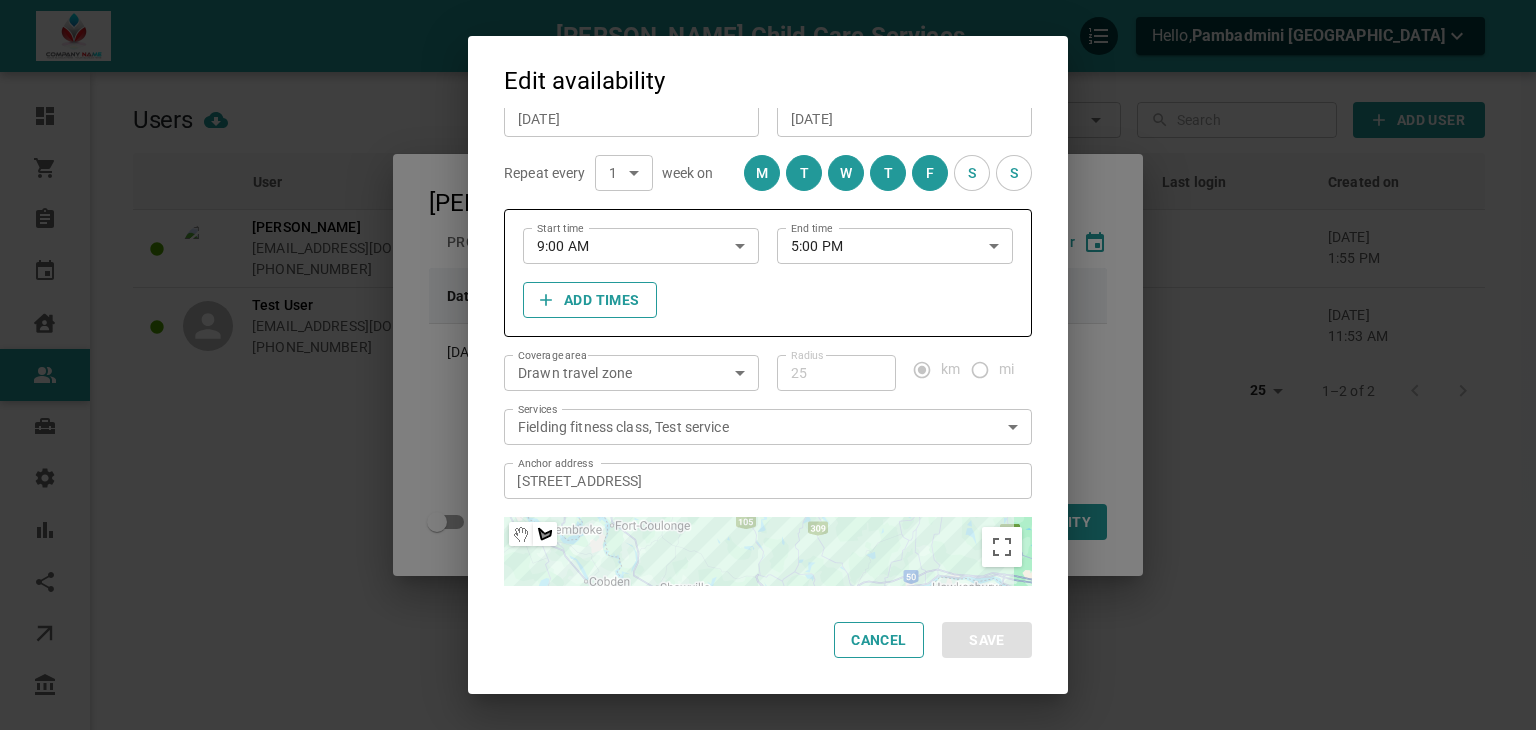 scroll, scrollTop: 0, scrollLeft: 0, axis: both 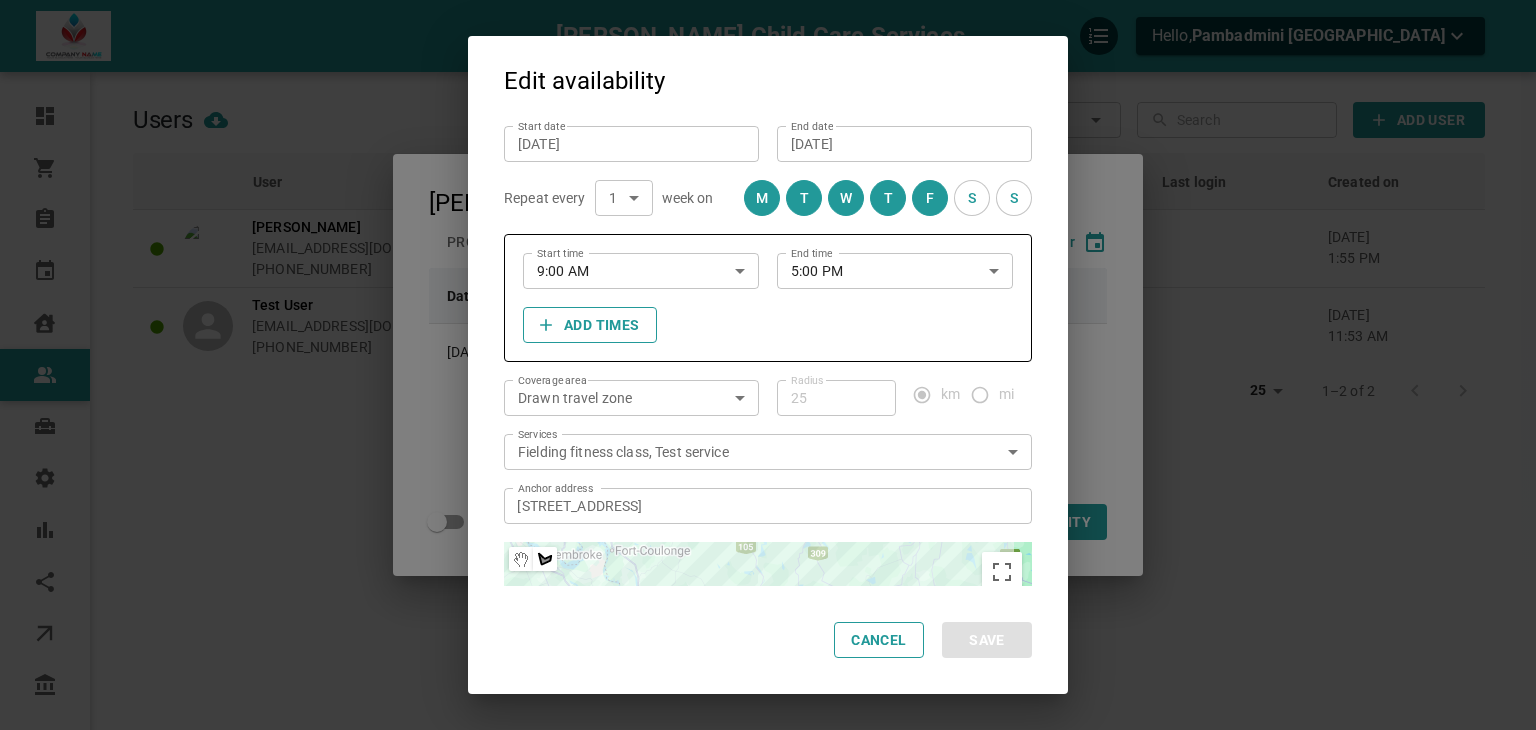 click on "Cancel" at bounding box center (879, 640) 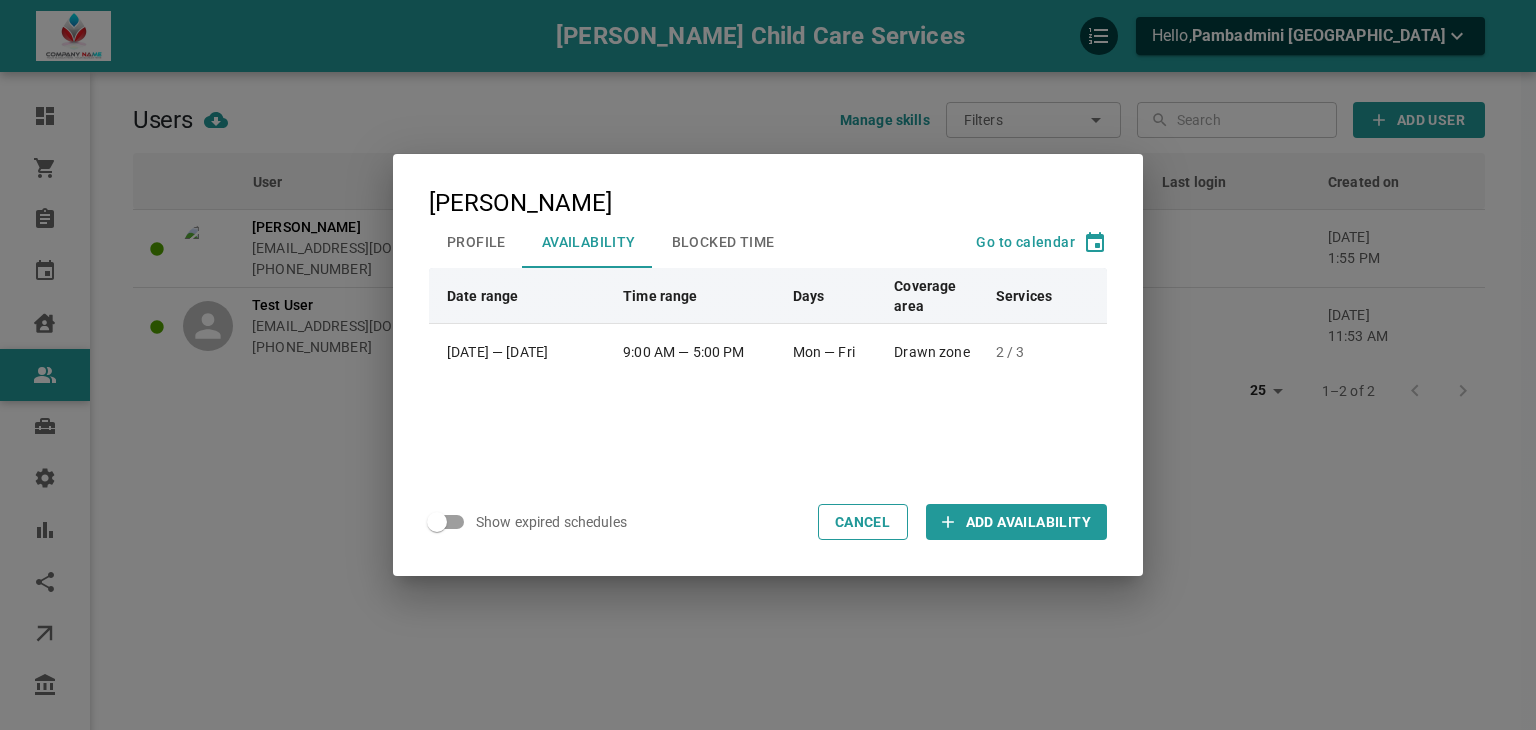 click on "Profile" at bounding box center (476, 242) 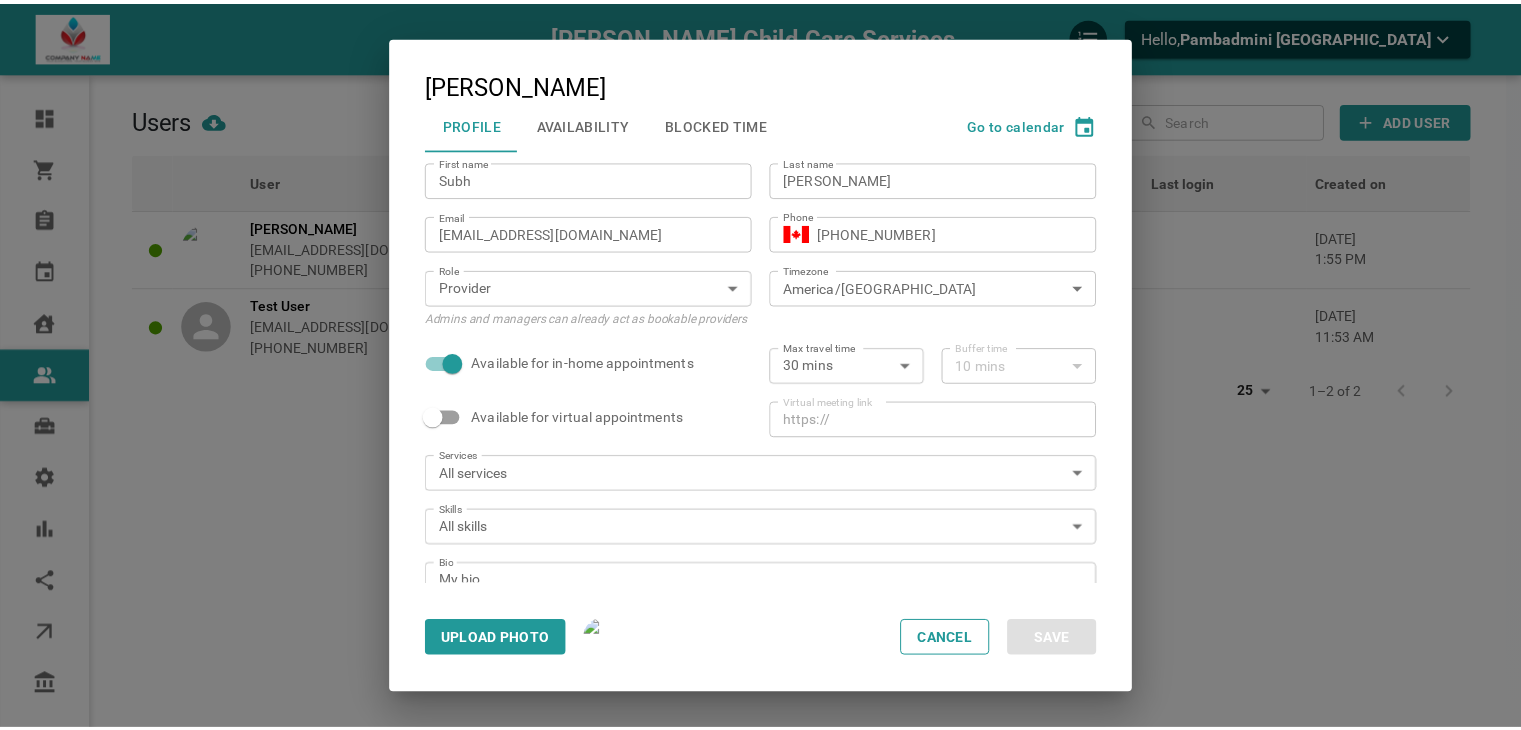 scroll, scrollTop: 259, scrollLeft: 0, axis: vertical 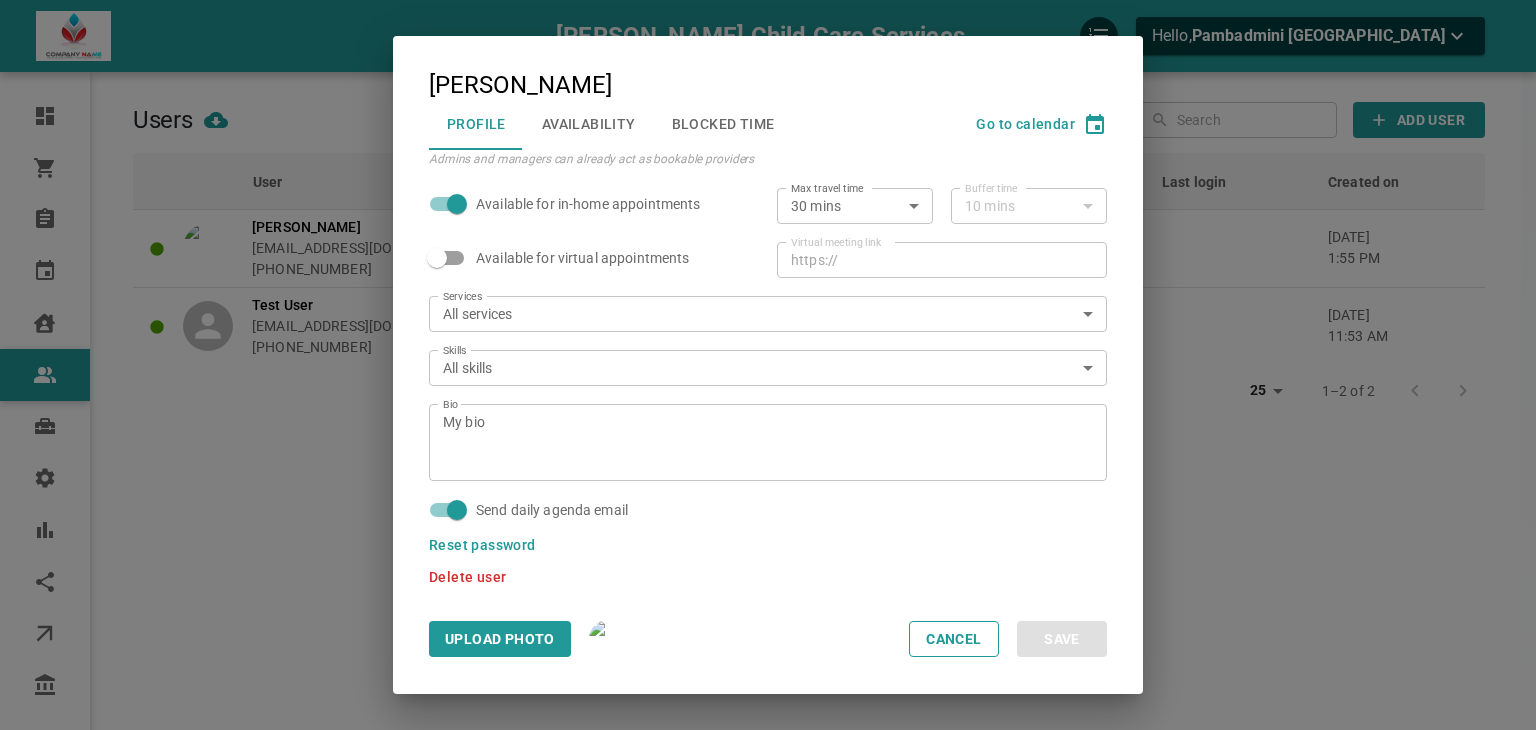 click on "Jawale Child Care Services Hello,  Pambadmini Jawale Dashboard Orders Bookings Calendar Clients Users Services Settings Reports Integrations Online booking Companies Users  Manage skills Filters ​ ​ ​ ​   Add User User Booking link Role Skills Services Availability Last login Created on Subh Gill pajawale+gill1@gmail.com +13432978775 Provider 2 3 1 schedule Jul 03, 2025 1:55 pm Test User 077d13@11df1e.com +12223334455 Provider 1 1 1 schedule Jun 18, 2025 11:53 am 25 25 1–2 of 2
Profile My account Subh Gill Profile Availability Blocked Time Go to calendar Active Connect Google Calendar First name Subh First name Last name Gill Last name Email pajawale+gill1@gmail.com Email Phone ​ +1 (343) 297-8775 Phone Role Provider PROVIDER Role Admins and managers can already act as bookable providers Timezone America/Toronto Timezone Available for in-home appointments Max travel time 30 mins 30 Max travel time Buffer time 10 mins 10 Buffer time ​" at bounding box center [768, 426] 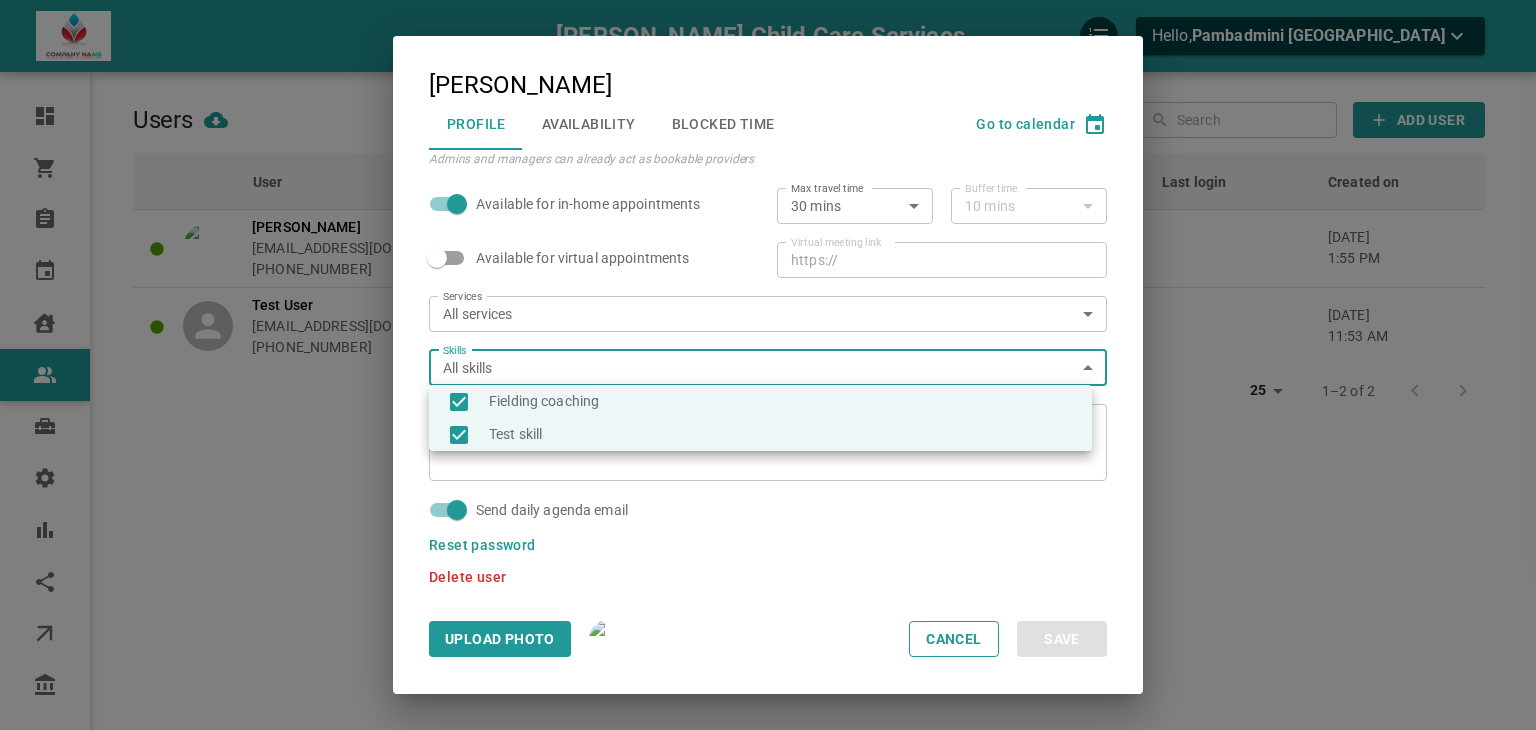 click on "Fielding coaching" at bounding box center [760, 401] 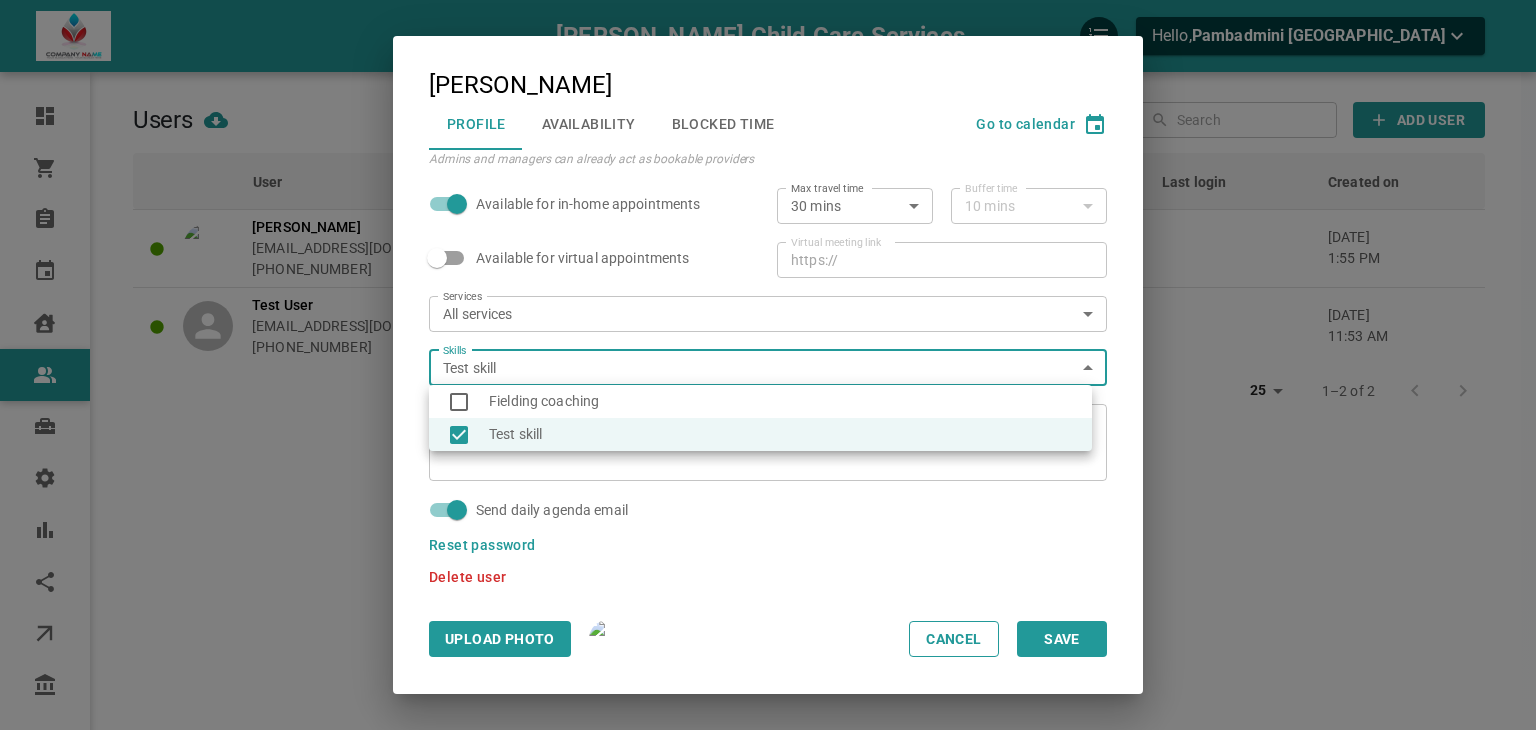click at bounding box center [768, 365] 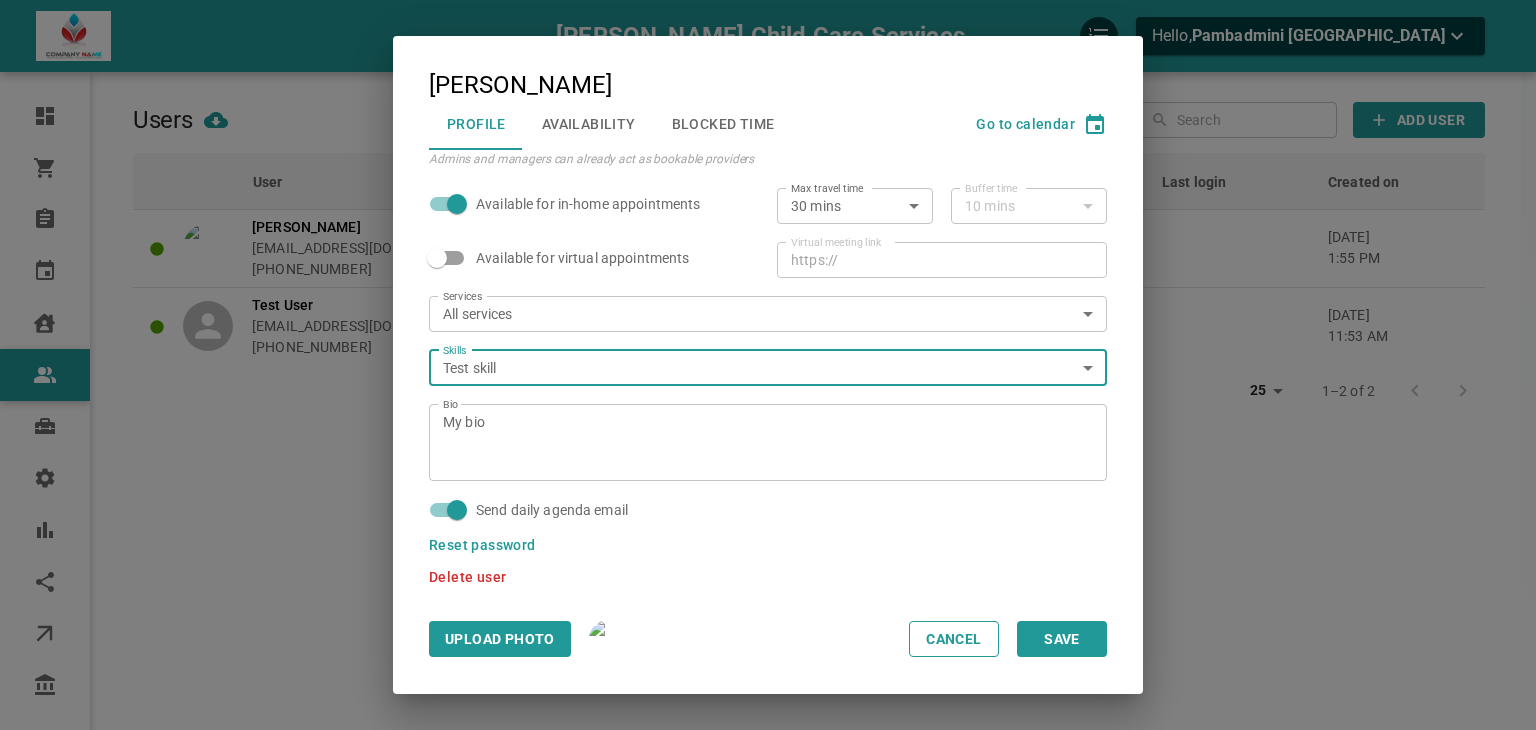 click on "Jawale Child Care Services Hello,  Pambadmini Jawale Dashboard Orders Bookings Calendar Clients Users Services Settings Reports Integrations Online booking Companies Users  Manage skills Filters ​ ​ ​ ​   Add User User Booking link Role Skills Services Availability Last login Created on Subh Gill pajawale+gill1@gmail.com +13432978775 Provider 2 3 1 schedule Jul 03, 2025 1:55 pm Test User 077d13@11df1e.com +12223334455 Provider 1 1 1 schedule Jun 18, 2025 11:53 am 25 25 1–2 of 2
Profile My account Subh Gill Profile Availability Blocked Time Go to calendar Active Connect Google Calendar First name Subh First name Last name Gill Last name Email pajawale+gill1@gmail.com Email Phone ​ +1 (343) 297-8775 Phone Role Provider PROVIDER Role Admins and managers can already act as bookable providers Timezone America/Toronto Timezone Available for in-home appointments Max travel time 30 mins 30 Max travel time Buffer time 10 mins 10 Buffer time ​" at bounding box center (768, 426) 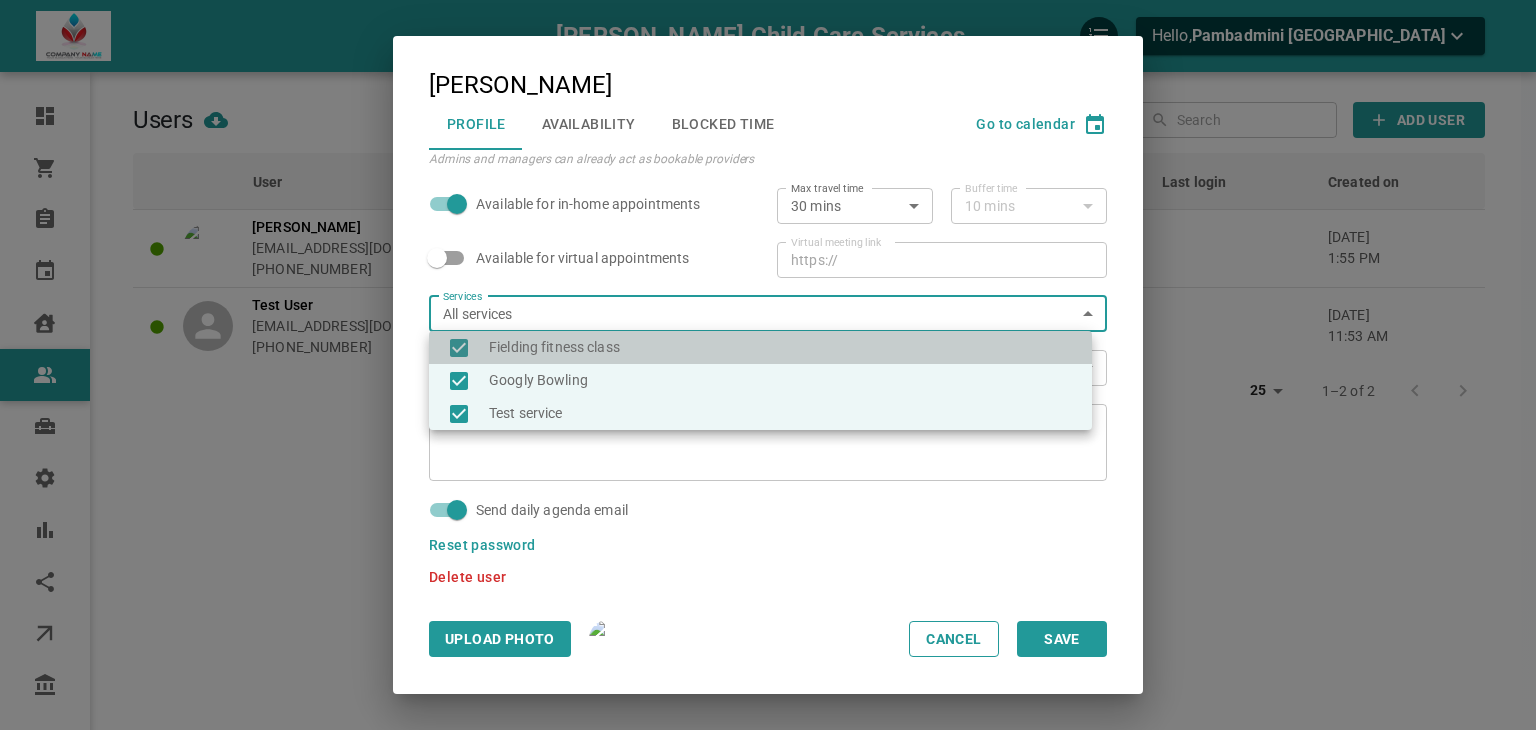 click on "Fielding fitness class" at bounding box center (760, 347) 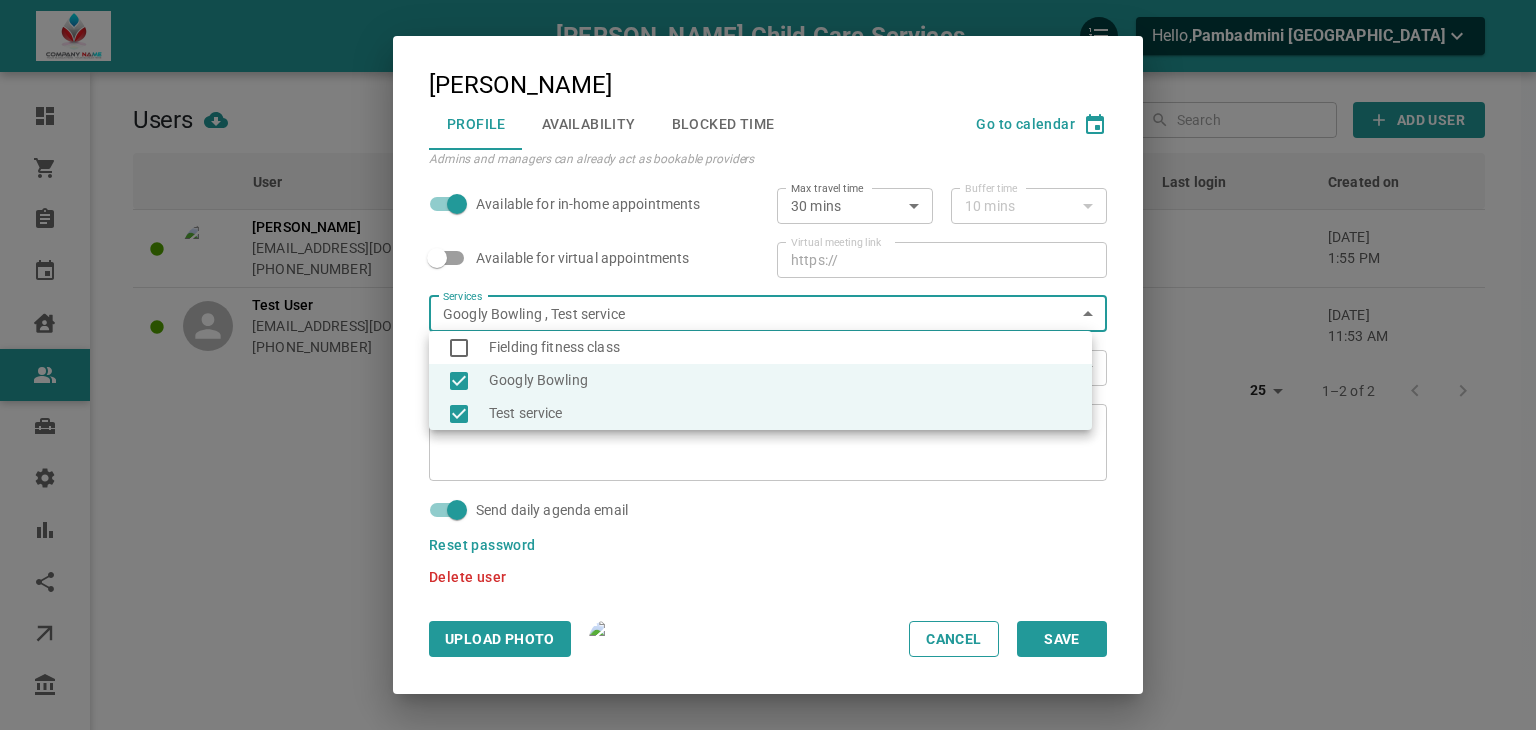 click on "Test service" at bounding box center (760, 413) 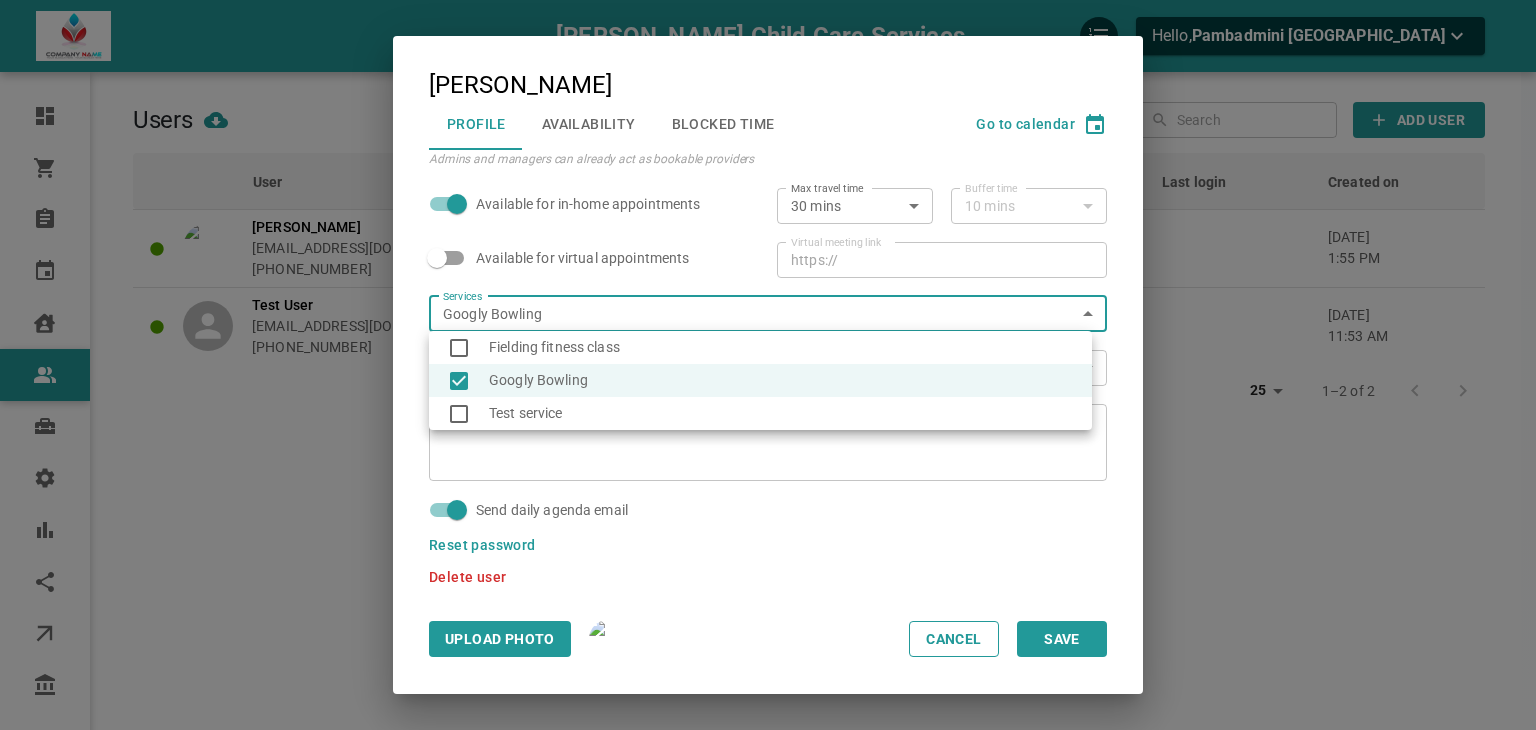 click on "Fielding fitness class" at bounding box center [760, 347] 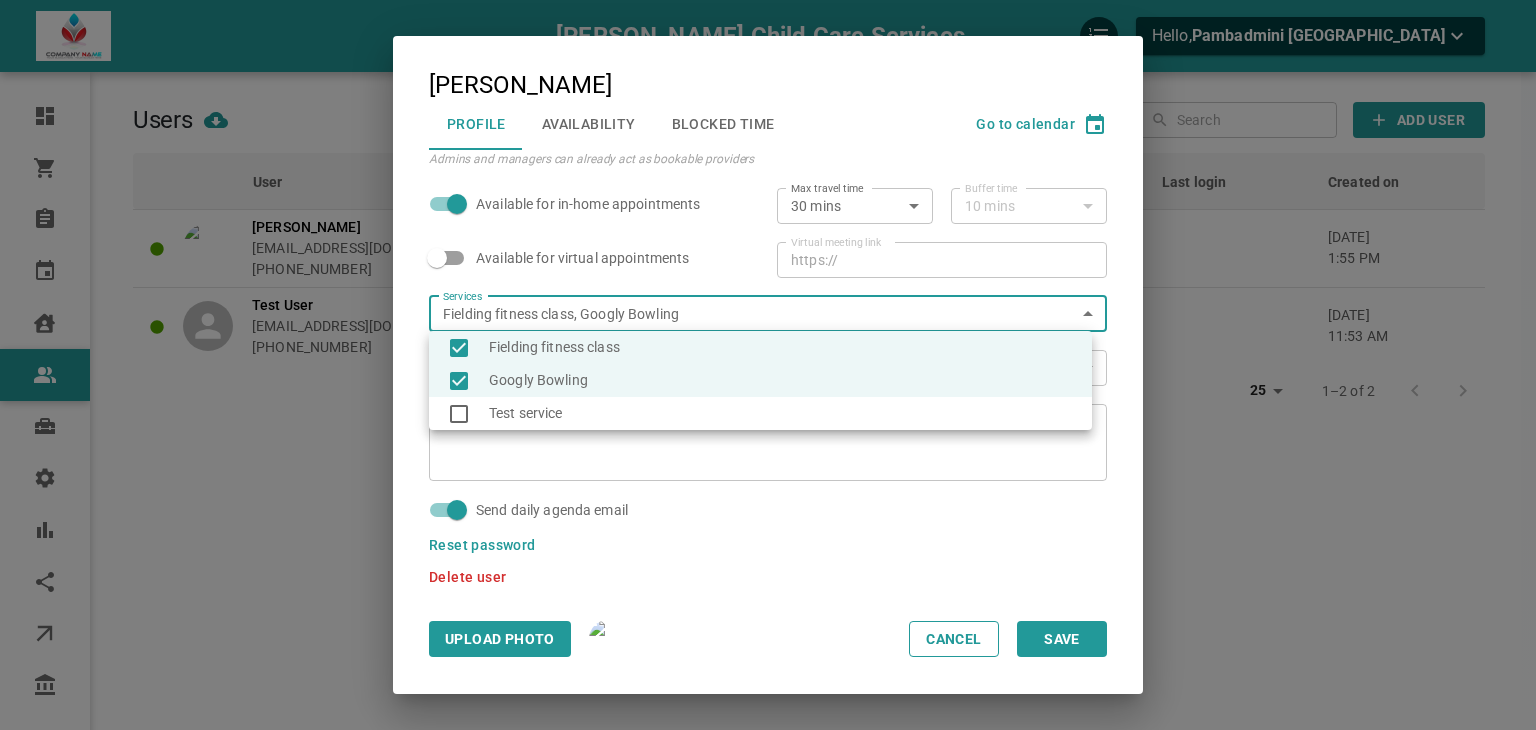 click at bounding box center (768, 365) 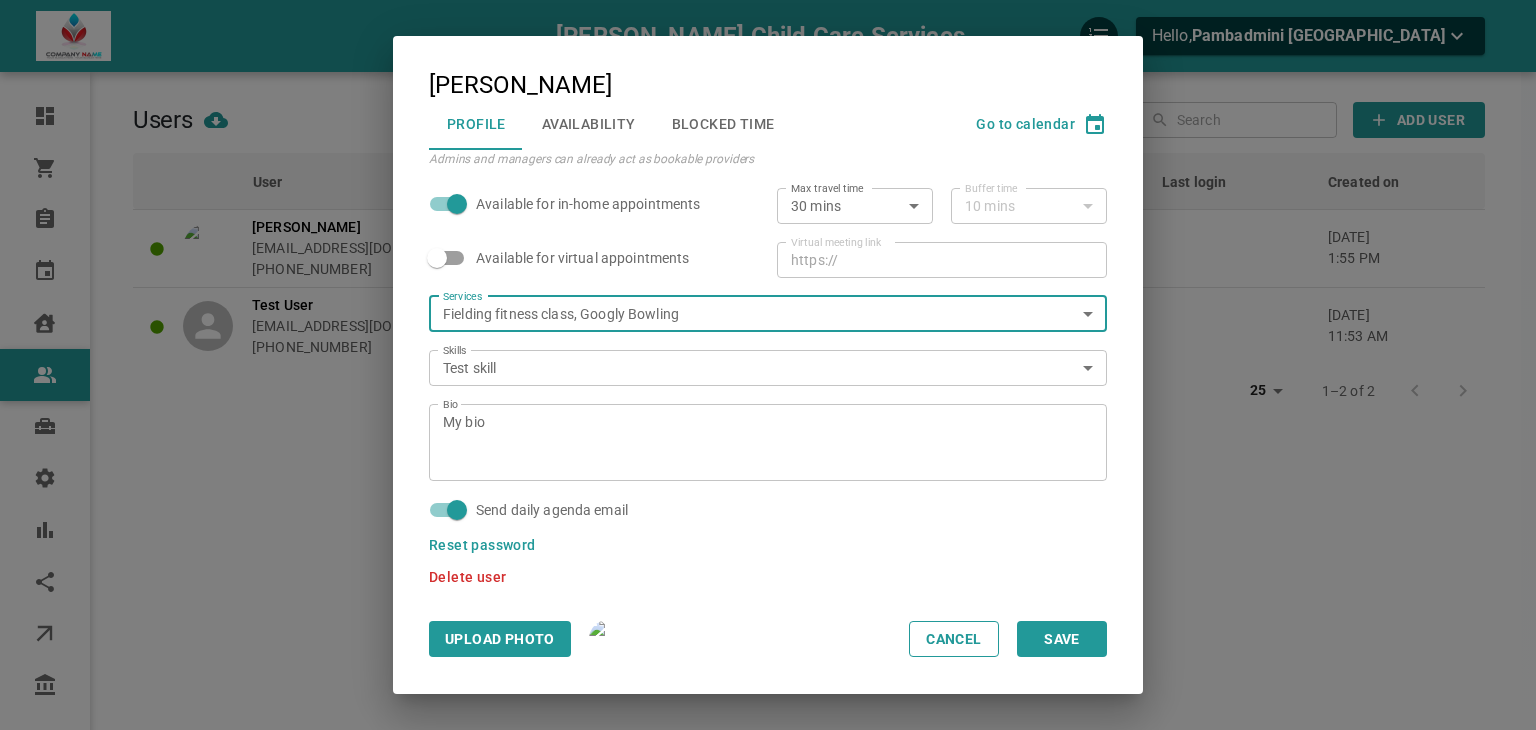 click on "Test skill 0b03b98d-40ad-48bd-9ef1-b6b59a57d950 Skills" at bounding box center (768, 368) 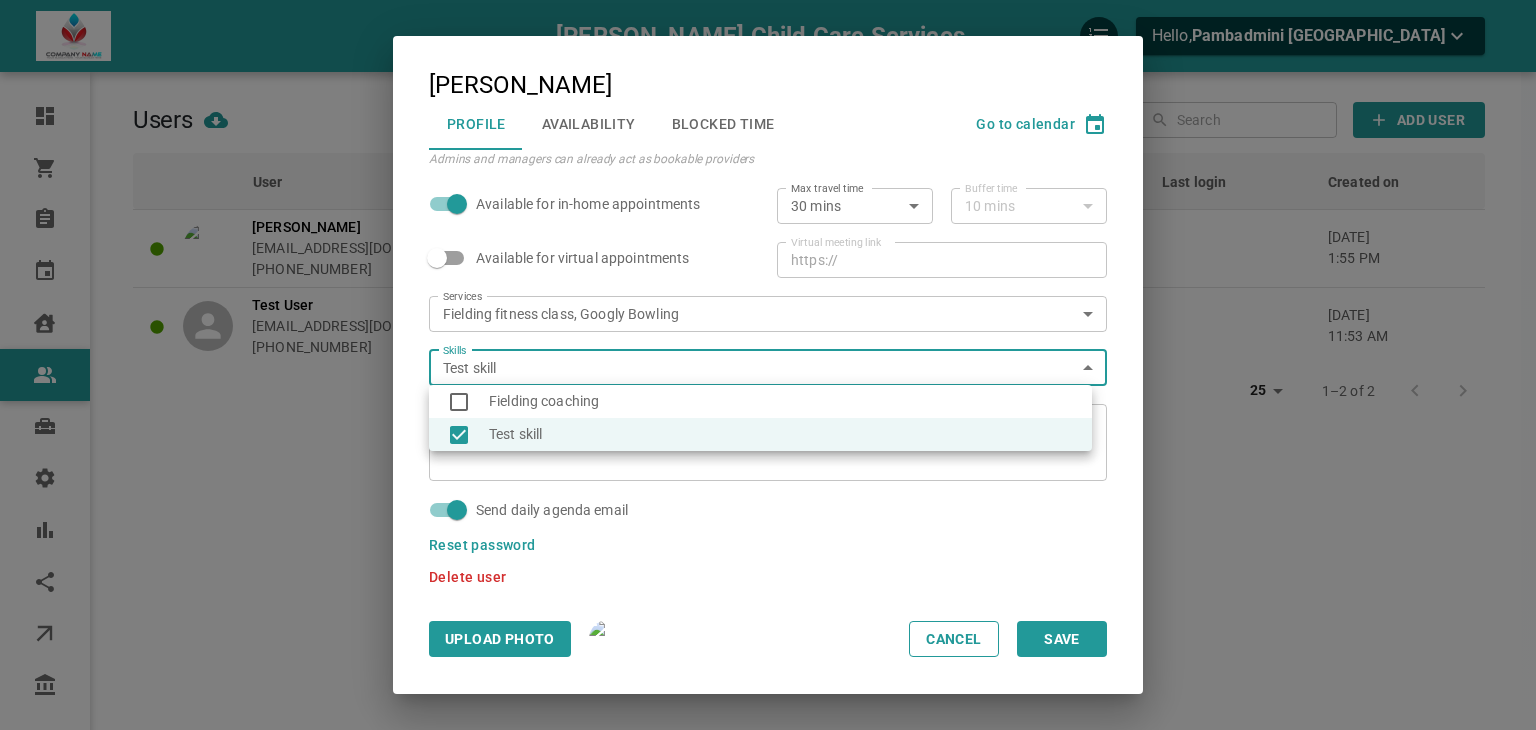 click on "Jawale Child Care Services Hello,  Pambadmini Jawale Dashboard Orders Bookings Calendar Clients Users Services Settings Reports Integrations Online booking Companies Users  Manage skills Filters ​ ​ ​ ​   Add User User Booking link Role Skills Services Availability Last login Created on Subh Gill pajawale+gill1@gmail.com +13432978775 Provider 2 3 1 schedule Jul 03, 2025 1:55 pm Test User 077d13@11df1e.com +12223334455 Provider 1 1 1 schedule Jun 18, 2025 11:53 am 25 25 1–2 of 2
Profile My account Subh Gill Profile Availability Blocked Time Go to calendar Active Connect Google Calendar First name Subh First name Last name Gill Last name Email pajawale+gill1@gmail.com Email Phone ​ +1 (343) 297-8775 Phone Role Provider PROVIDER Role Admins and managers can already act as bookable providers Timezone America/Toronto Timezone Available for in-home appointments Max travel time 30 mins 30 Max travel time Buffer time 10 mins 10 Buffer time ​" at bounding box center [768, 426] 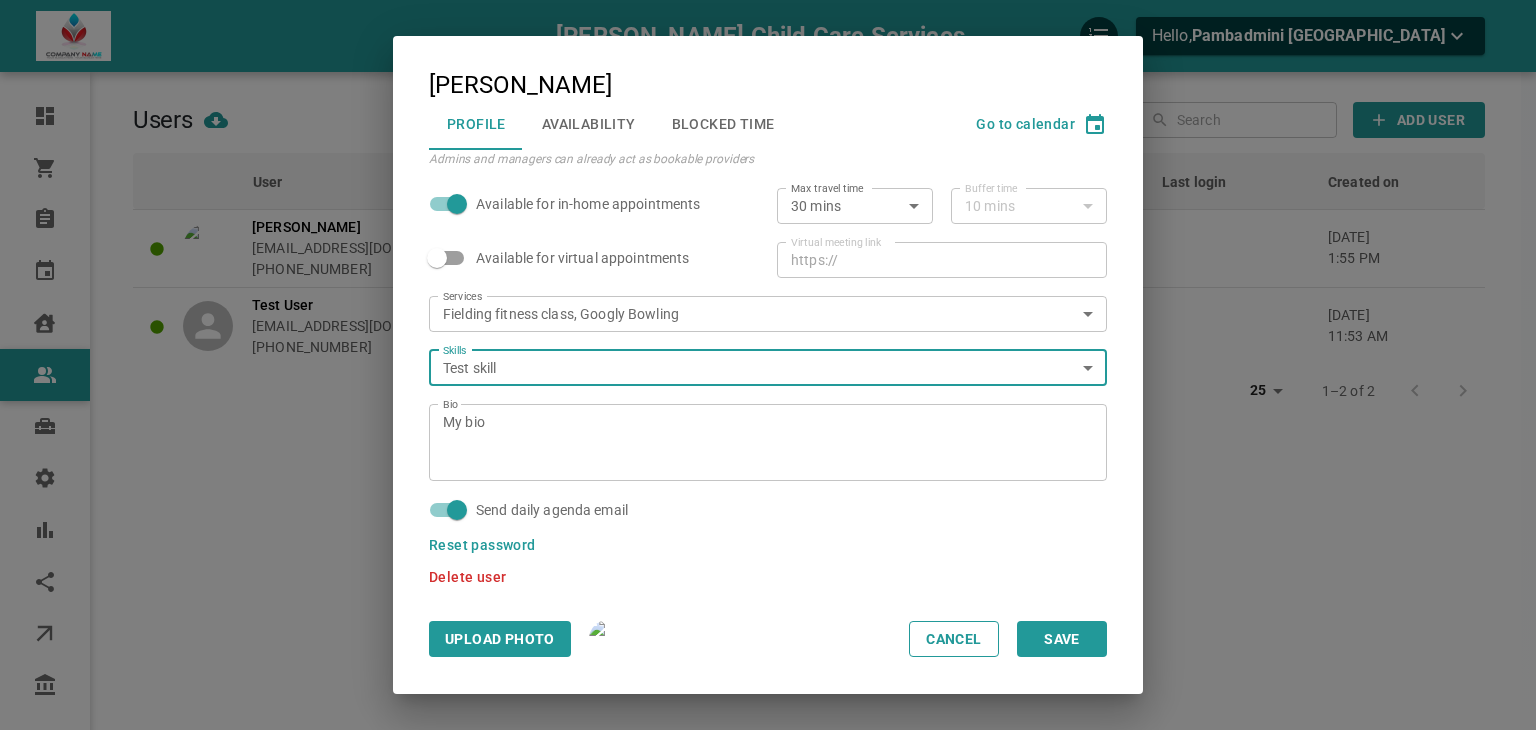 click on "Jawale Child Care Services Hello,  Pambadmini Jawale Dashboard Orders Bookings Calendar Clients Users Services Settings Reports Integrations Online booking Companies Users  Manage skills Filters ​ ​ ​ ​   Add User User Booking link Role Skills Services Availability Last login Created on Subh Gill pajawale+gill1@gmail.com +13432978775 Provider 2 3 1 schedule Jul 03, 2025 1:55 pm Test User 077d13@11df1e.com +12223334455 Provider 1 1 1 schedule Jun 18, 2025 11:53 am 25 25 1–2 of 2
Profile My account Subh Gill Profile Availability Blocked Time Go to calendar Active Connect Google Calendar First name Subh First name Last name Gill Last name Email pajawale+gill1@gmail.com Email Phone ​ +1 (343) 297-8775 Phone Role Provider PROVIDER Role Admins and managers can already act as bookable providers Timezone America/Toronto Timezone Available for in-home appointments Max travel time 30 mins 30 Max travel time Buffer time 10 mins 10 Buffer time ​" at bounding box center (768, 426) 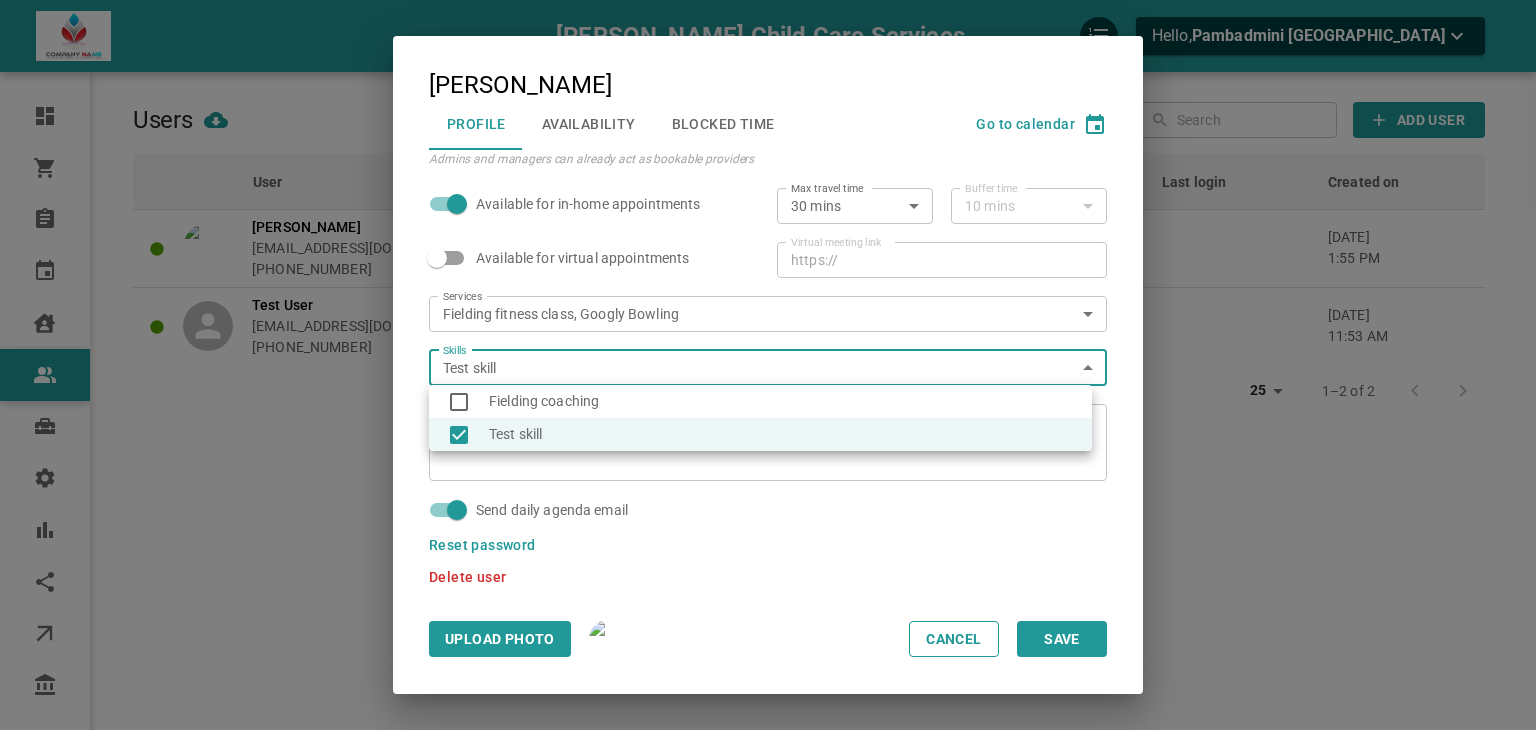 click on "Fielding coaching" at bounding box center (760, 401) 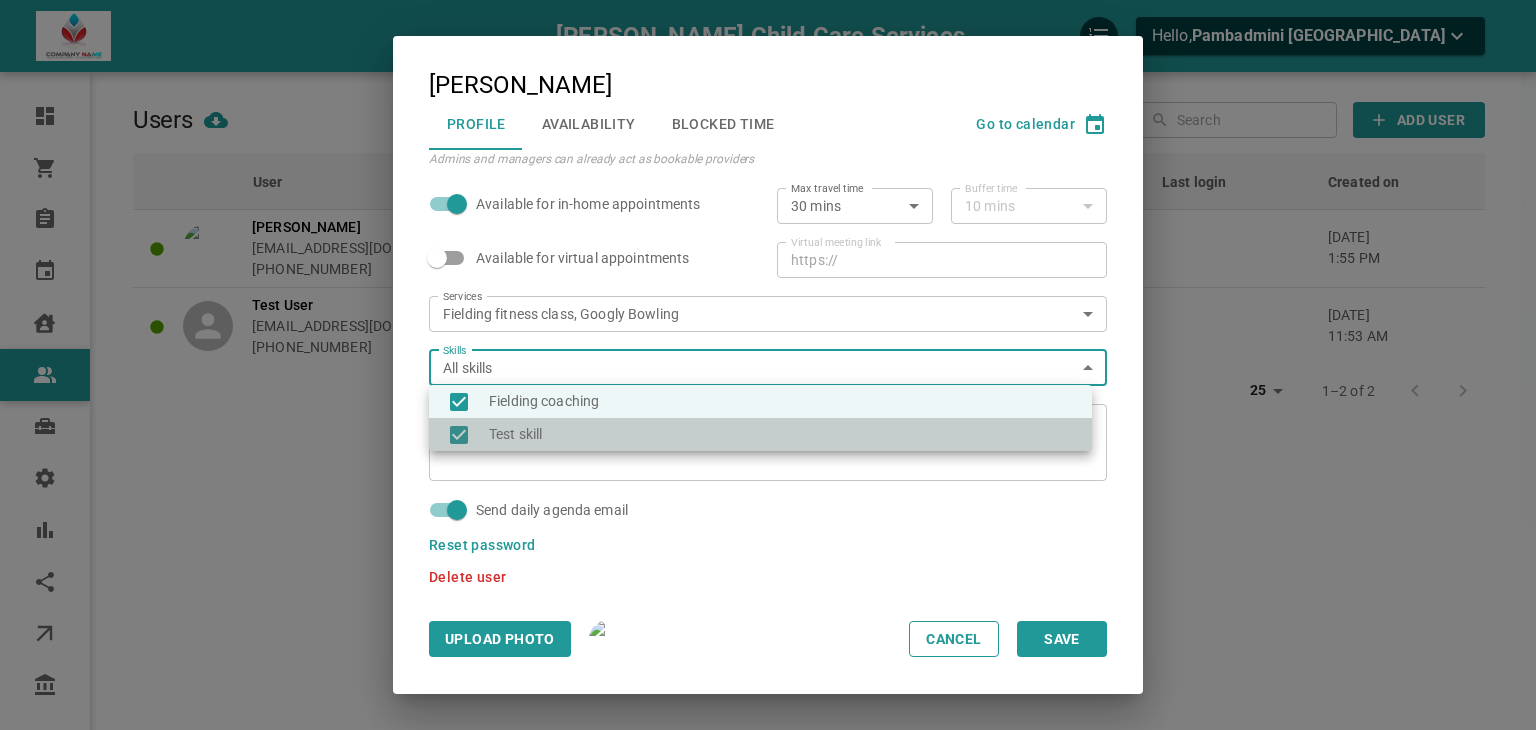 click on "Test skill" at bounding box center (760, 434) 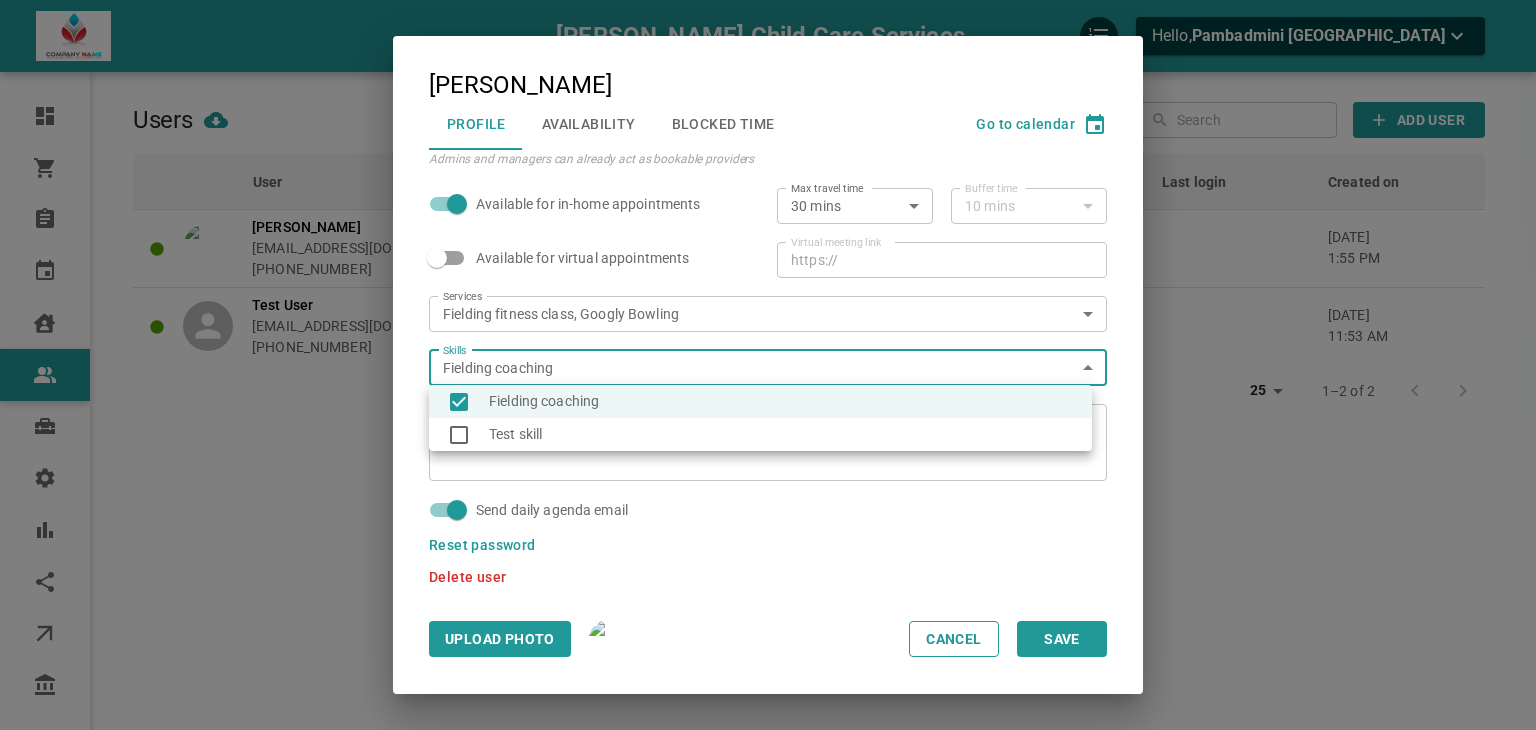 click at bounding box center (768, 365) 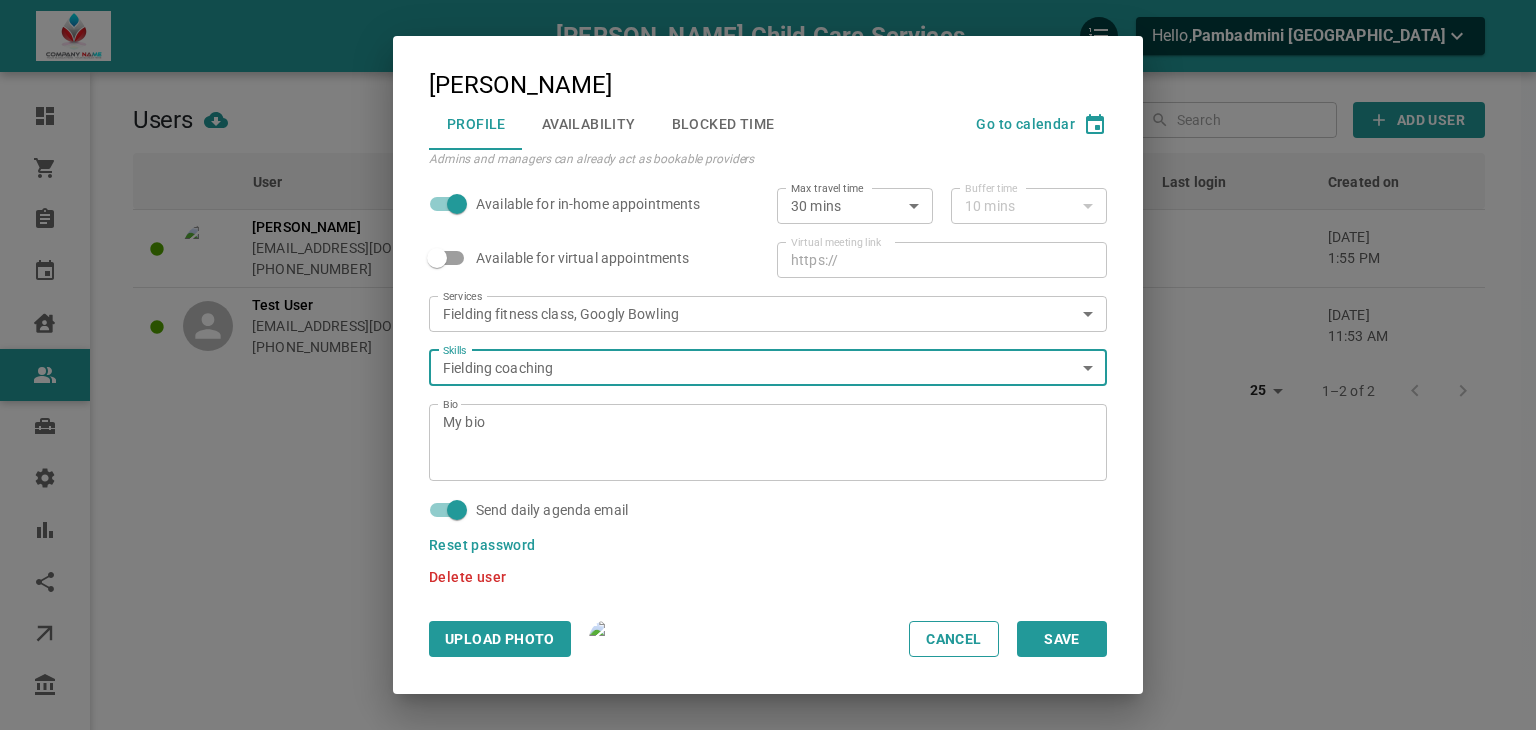 click on "Jawale Child Care Services Hello,  Pambadmini Jawale Dashboard Orders Bookings Calendar Clients Users Services Settings Reports Integrations Online booking Companies Users  Manage skills Filters ​ ​ ​ ​   Add User User Booking link Role Skills Services Availability Last login Created on Subh Gill pajawale+gill1@gmail.com +13432978775 Provider 2 3 1 schedule Jul 03, 2025 1:55 pm Test User 077d13@11df1e.com +12223334455 Provider 1 1 1 schedule Jun 18, 2025 11:53 am 25 25 1–2 of 2
Profile My account Subh Gill Profile Availability Blocked Time Go to calendar Active Connect Google Calendar First name Subh First name Last name Gill Last name Email pajawale+gill1@gmail.com Email Phone ​ +1 (343) 297-8775 Phone Role Provider PROVIDER Role Admins and managers can already act as bookable providers Timezone America/Toronto Timezone Available for in-home appointments Max travel time 30 mins 30 Max travel time Buffer time 10 mins 10 Buffer time ​" at bounding box center [768, 426] 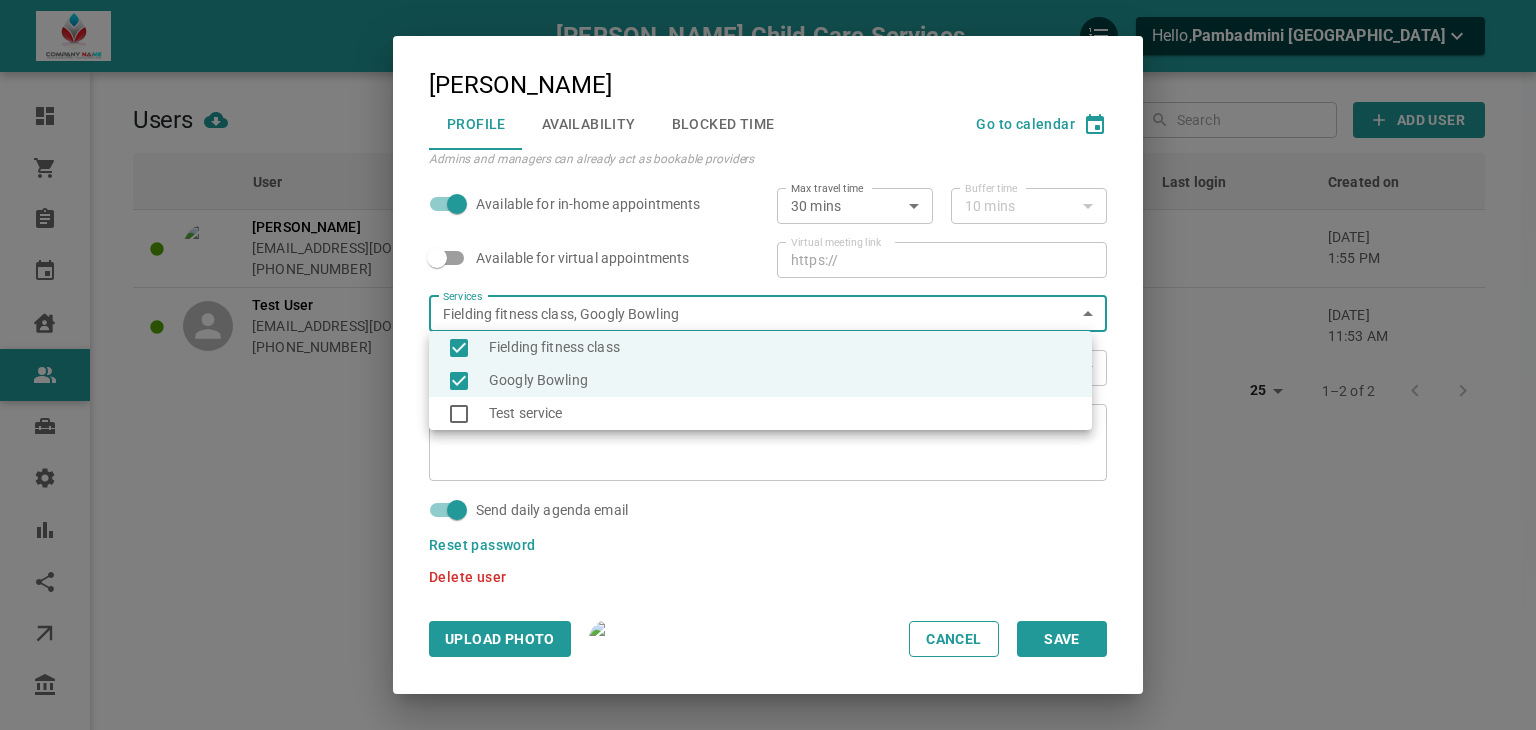 click at bounding box center [768, 365] 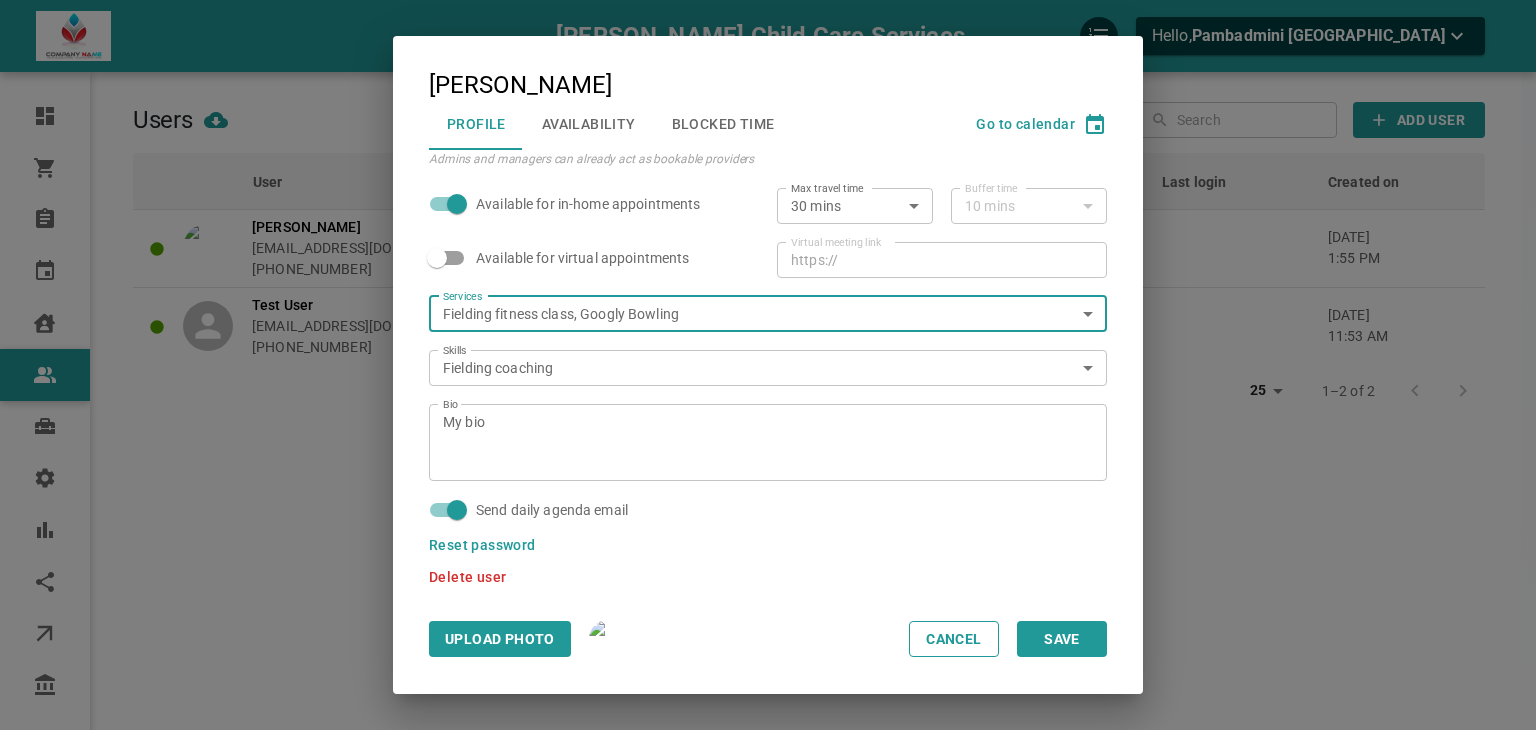 click on "Active Connect Google Calendar First name Subh First name Last name Gill Last name Email pajawale+gill1@gmail.com Email Phone ​ +1 (343) 297-8775 Phone Role Provider PROVIDER Role Admins and managers can already act as bookable providers Timezone America/Toronto Timezone Available for in-home appointments Max travel time 30 mins 30 Max travel time Buffer time 10 mins 10 Buffer time Available for virtual appointments Virtual meeting link ​ https:// Virtual meeting link Services Fielding fitness class, Googly Bowling  469c95cf-2a80-45a6-b559-f81a8a31ec57,143a776d-ab50-4e5a-895c-4db321e4f21e Services Skills Fielding coaching b4e1b305-a7b0-4836-abbf-ea1f9feae990 Skills Bio My bio x Bio Send daily agenda email Reset password Delete user" at bounding box center (768, 367) 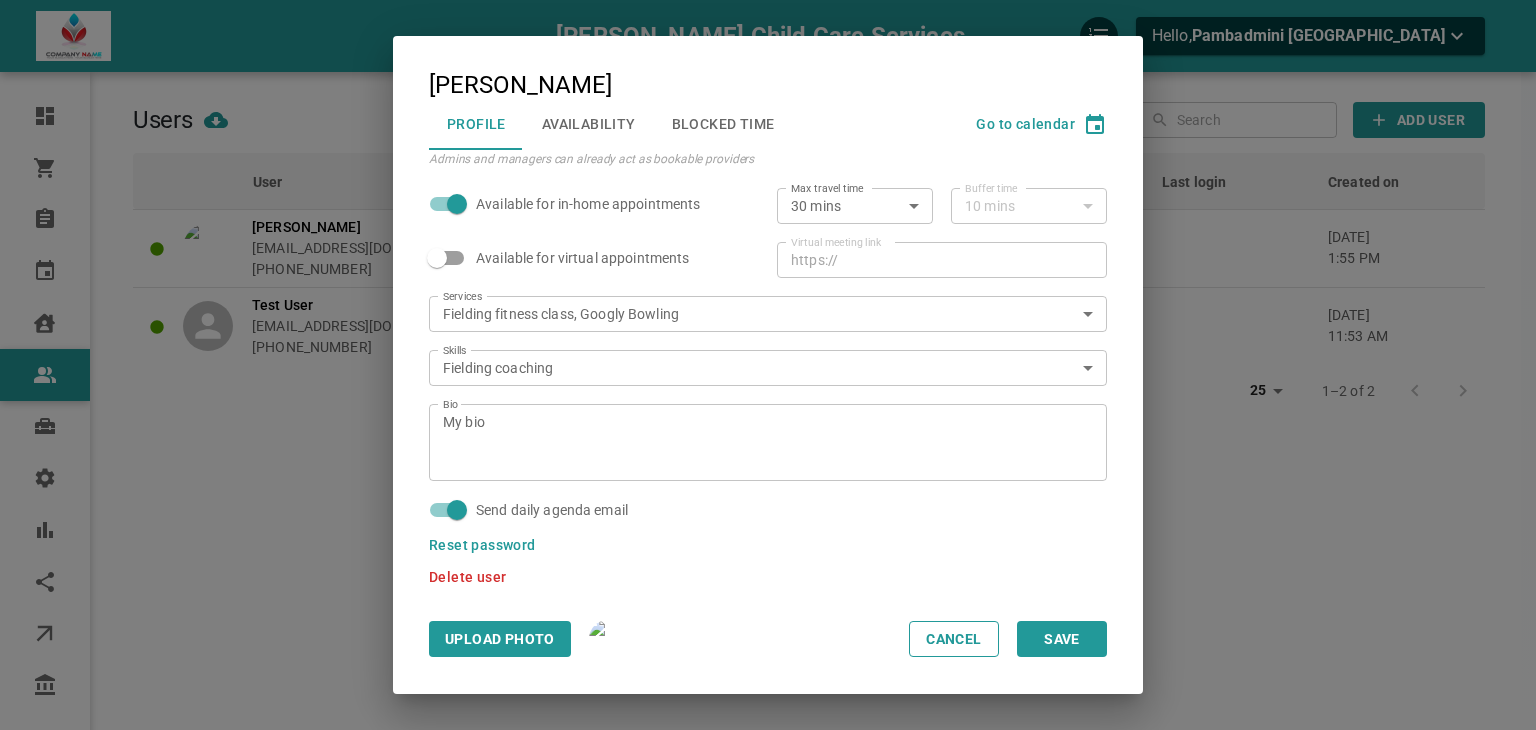click on "Save" at bounding box center (1062, 639) 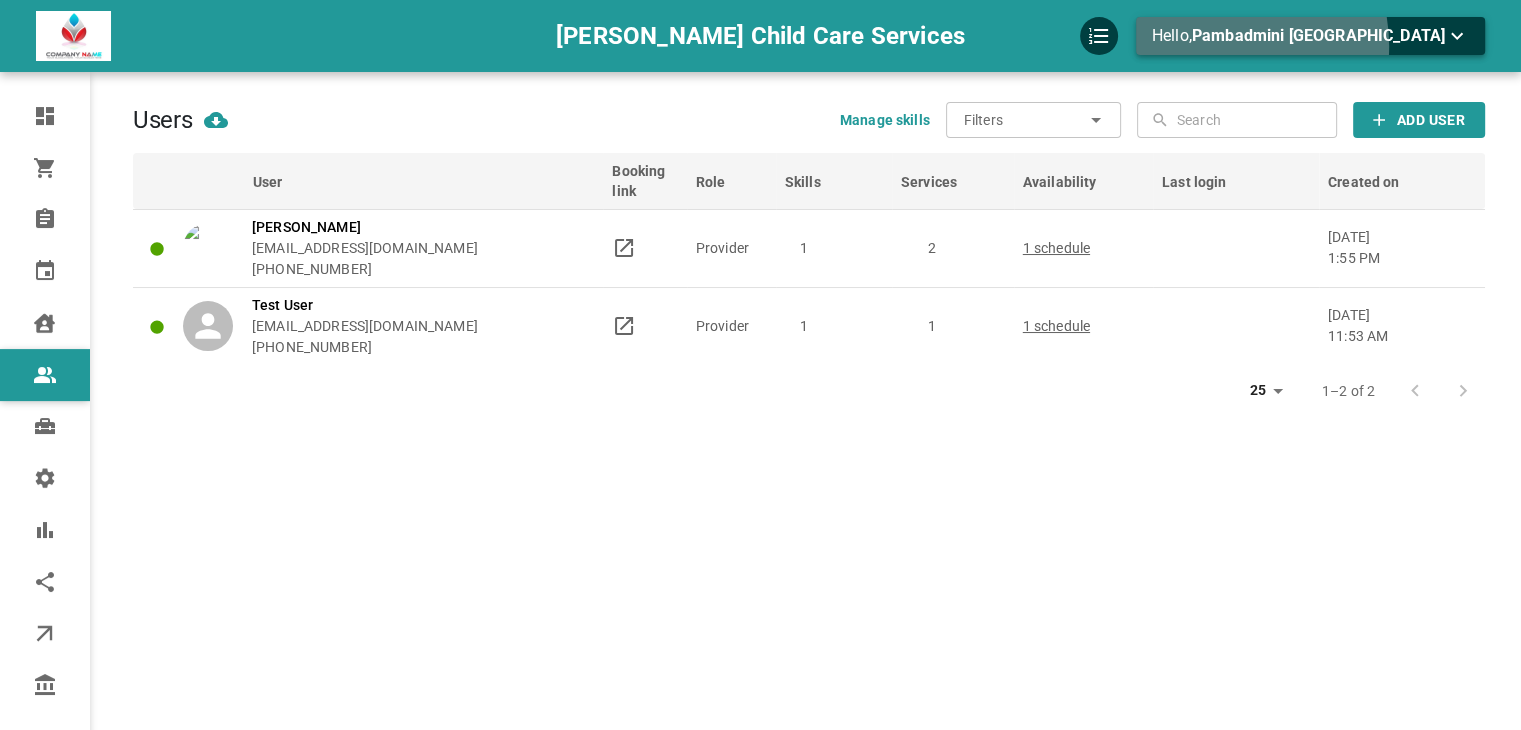 click on "Hello,  Pambadmini Jawale" at bounding box center (1310, 36) 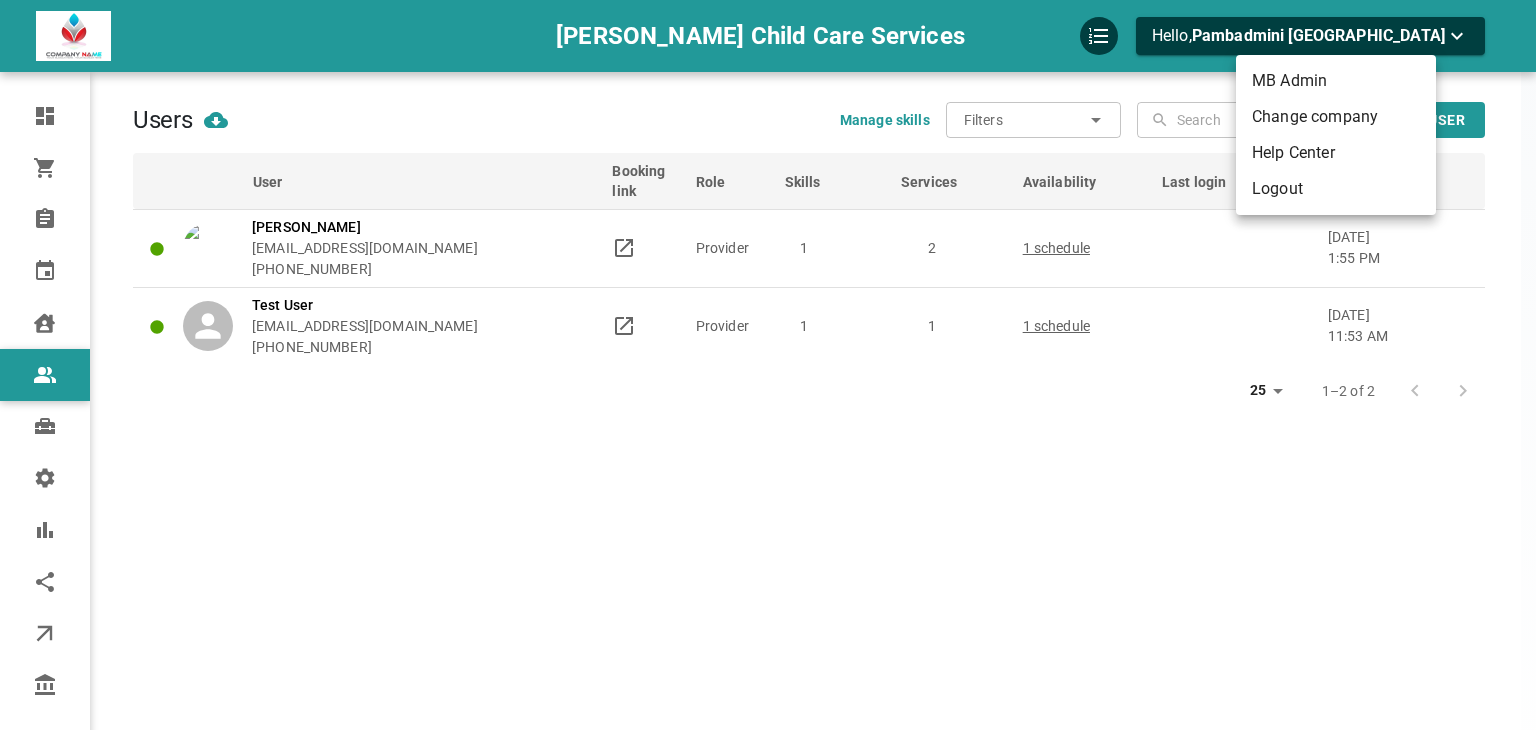 click on "Logout" at bounding box center (1336, 189) 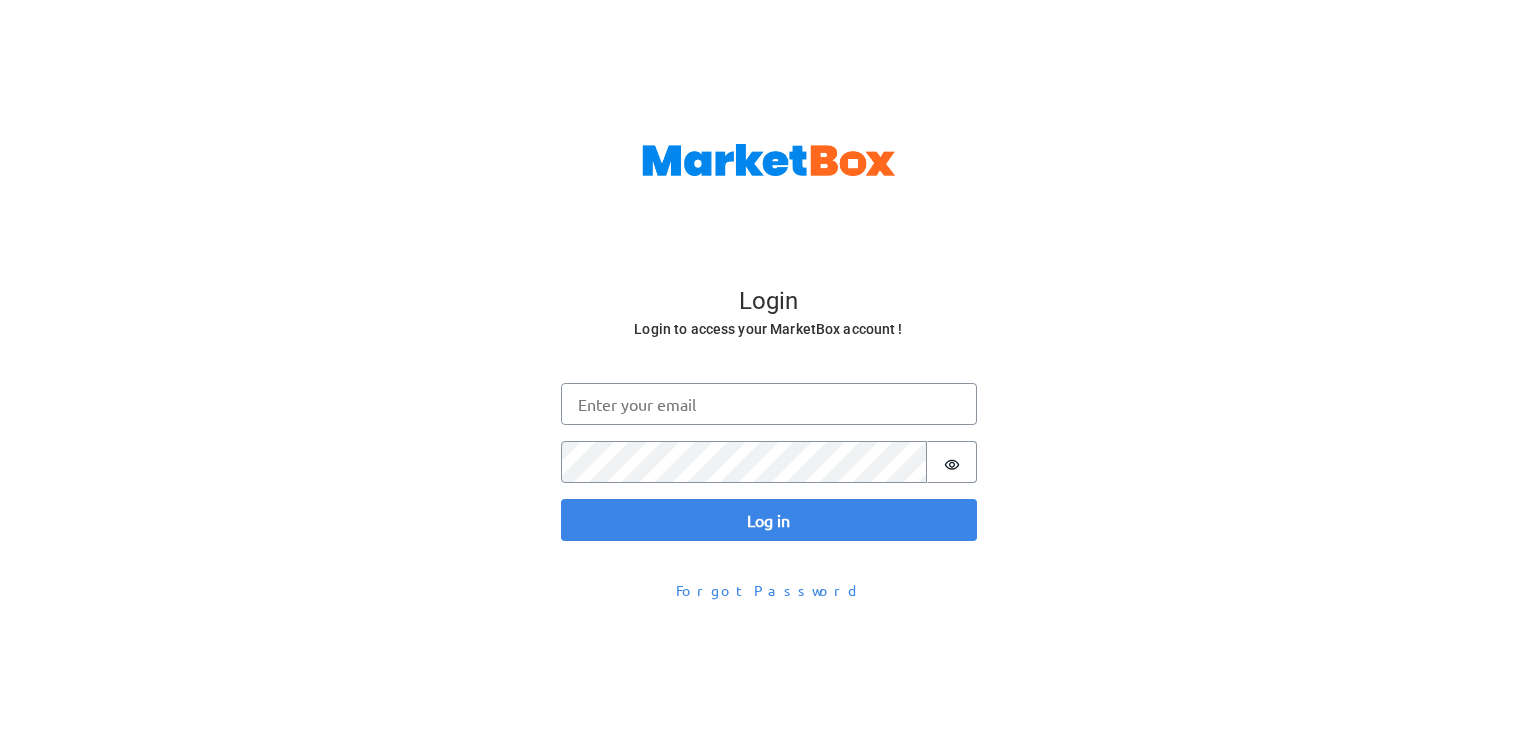 scroll, scrollTop: 0, scrollLeft: 0, axis: both 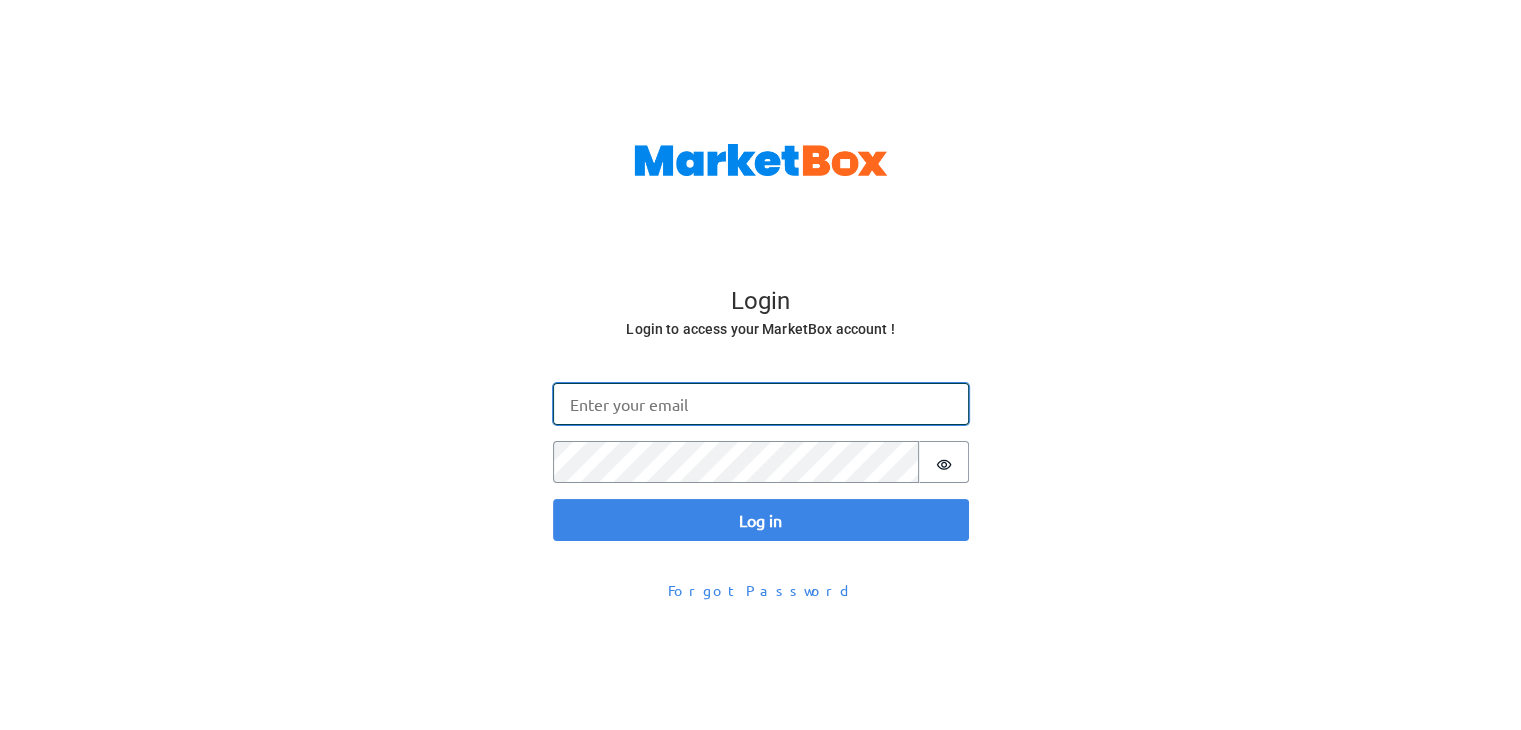 click on "Email" at bounding box center (761, 404) 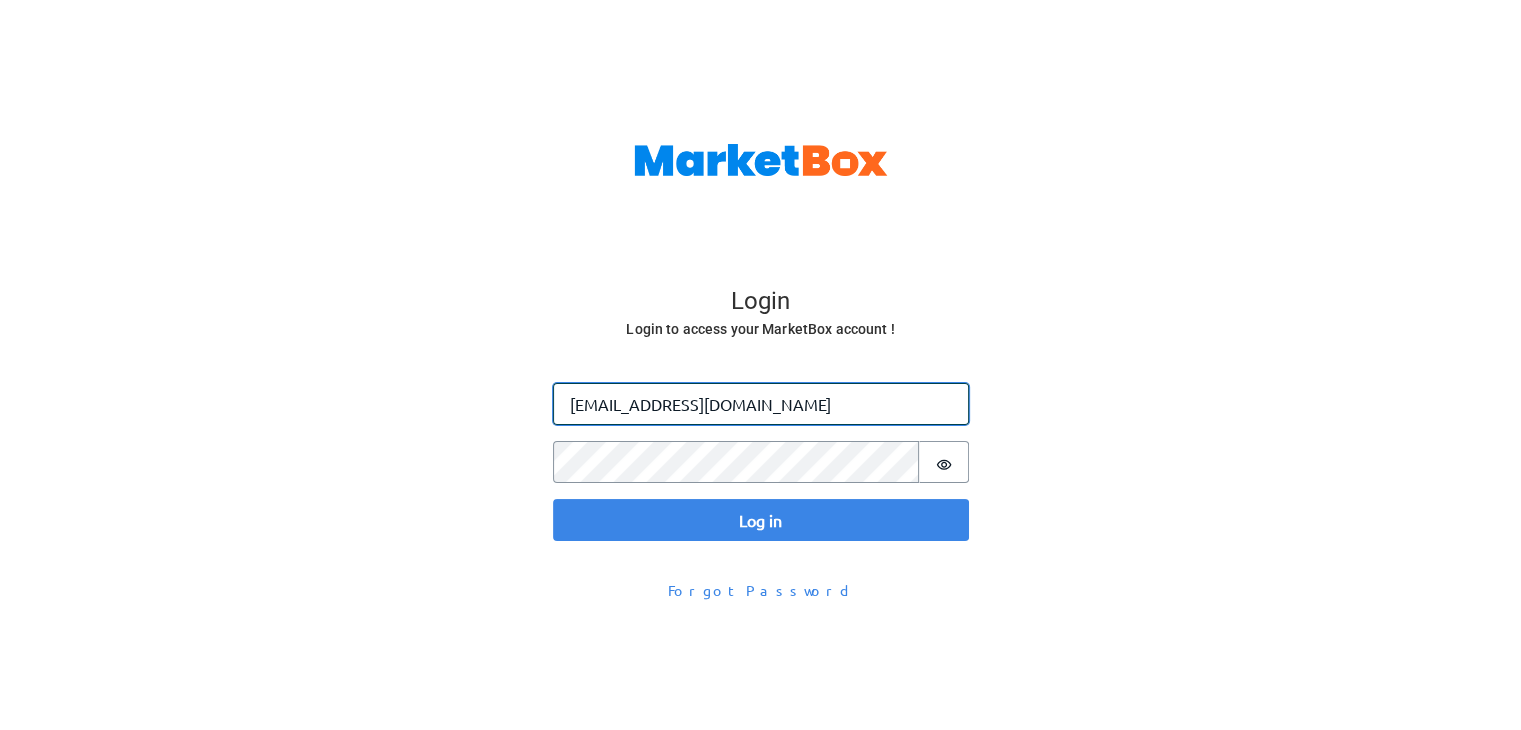 click on "pajawale@gmail.com" at bounding box center [761, 404] 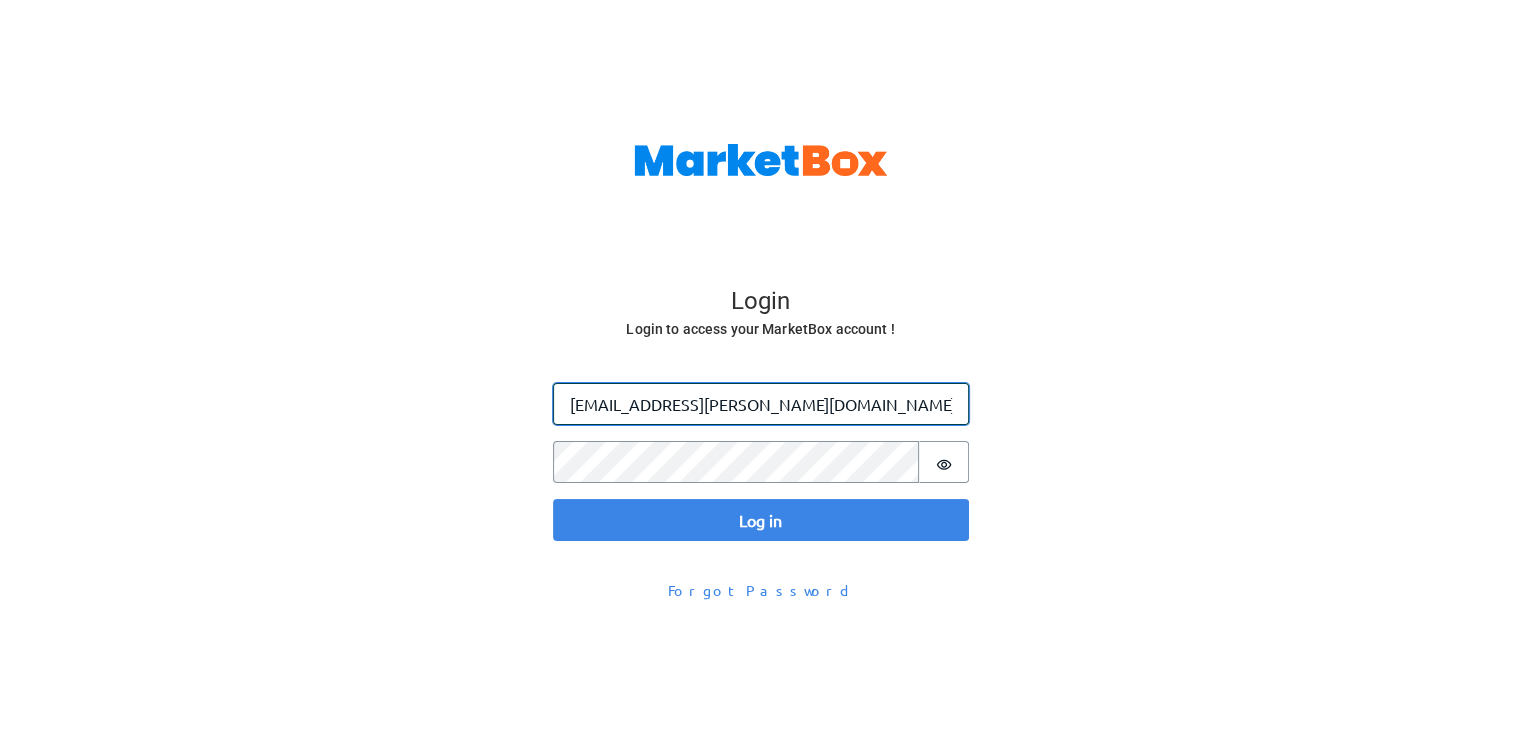 type on "pa.jawale@gmail.com" 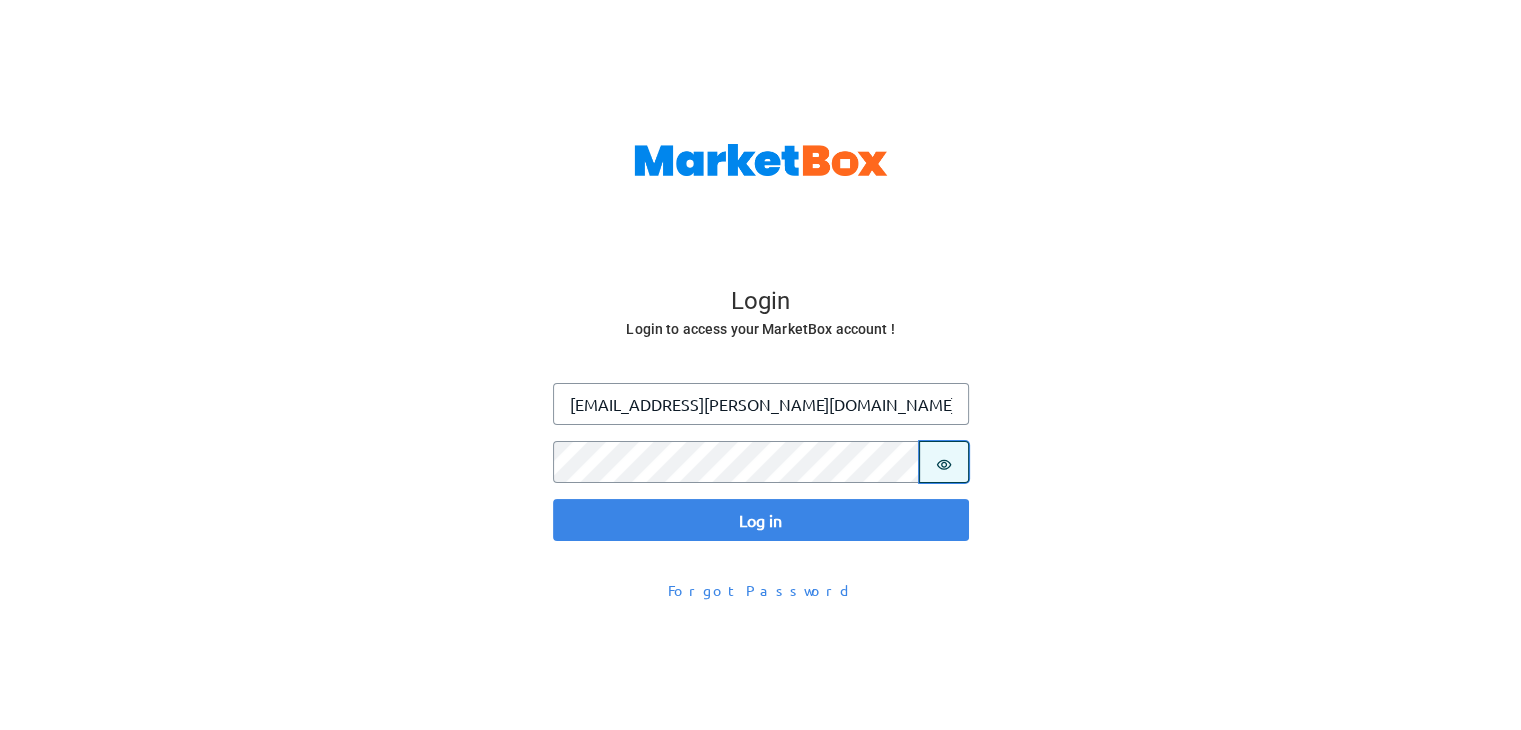 type 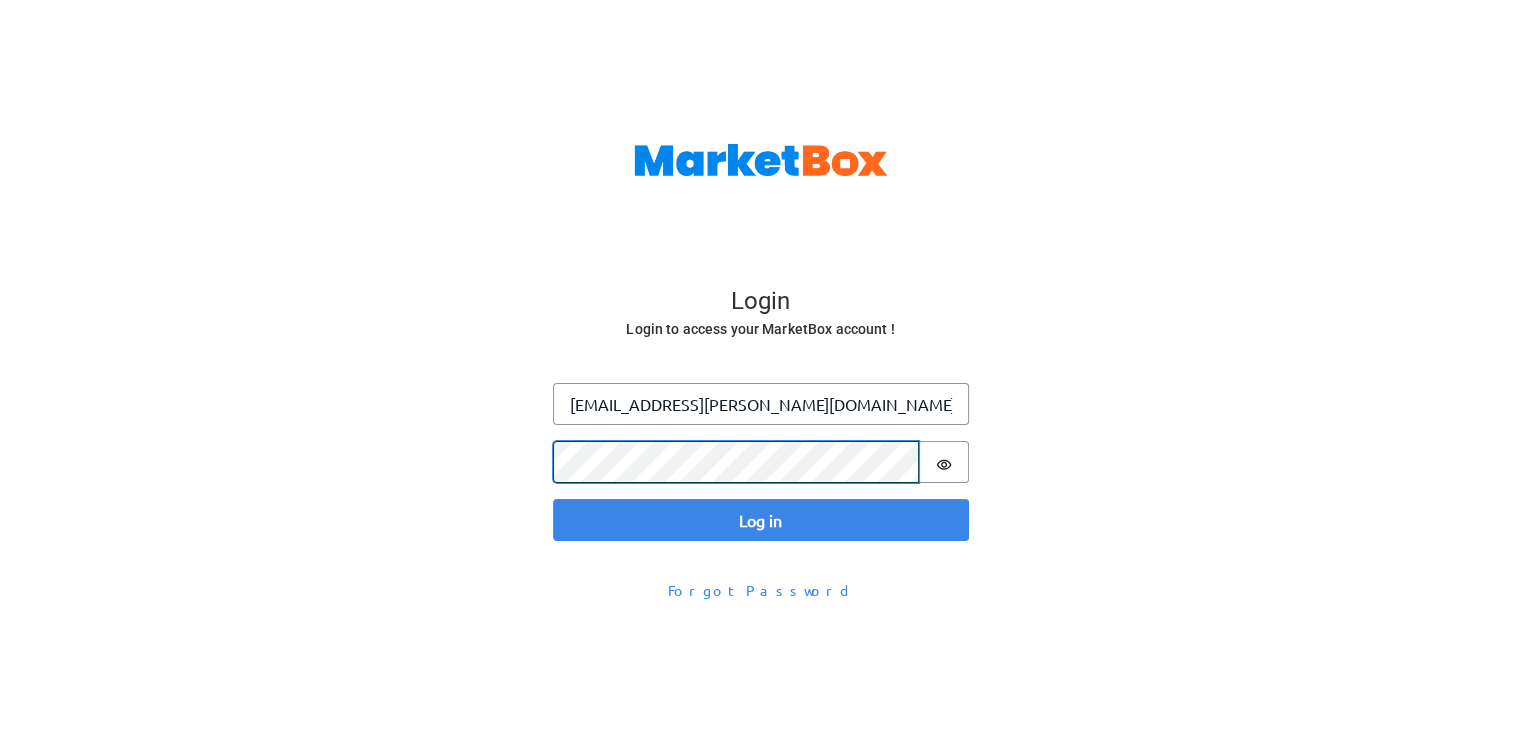 click on "Log in" at bounding box center [761, 520] 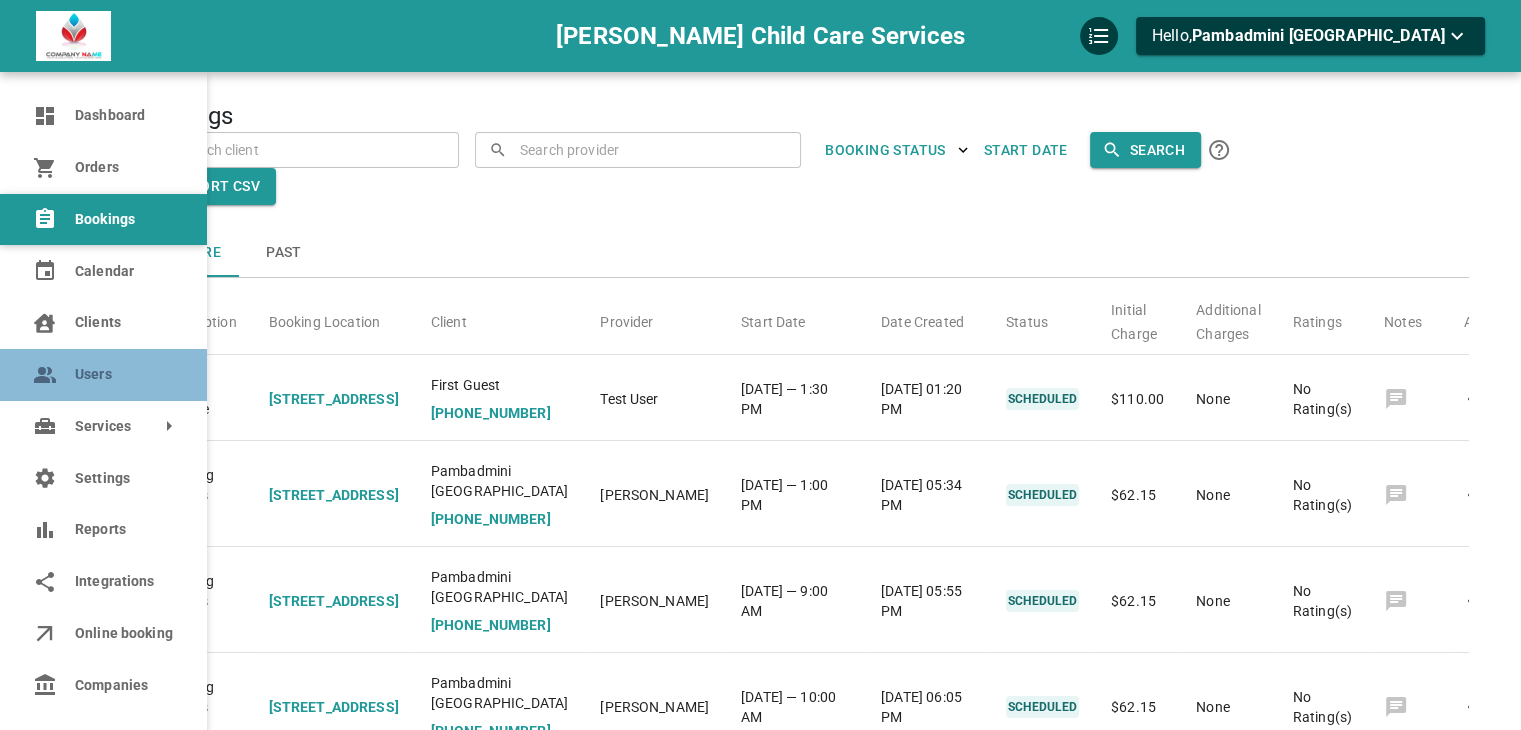click on "Users" at bounding box center [103, 375] 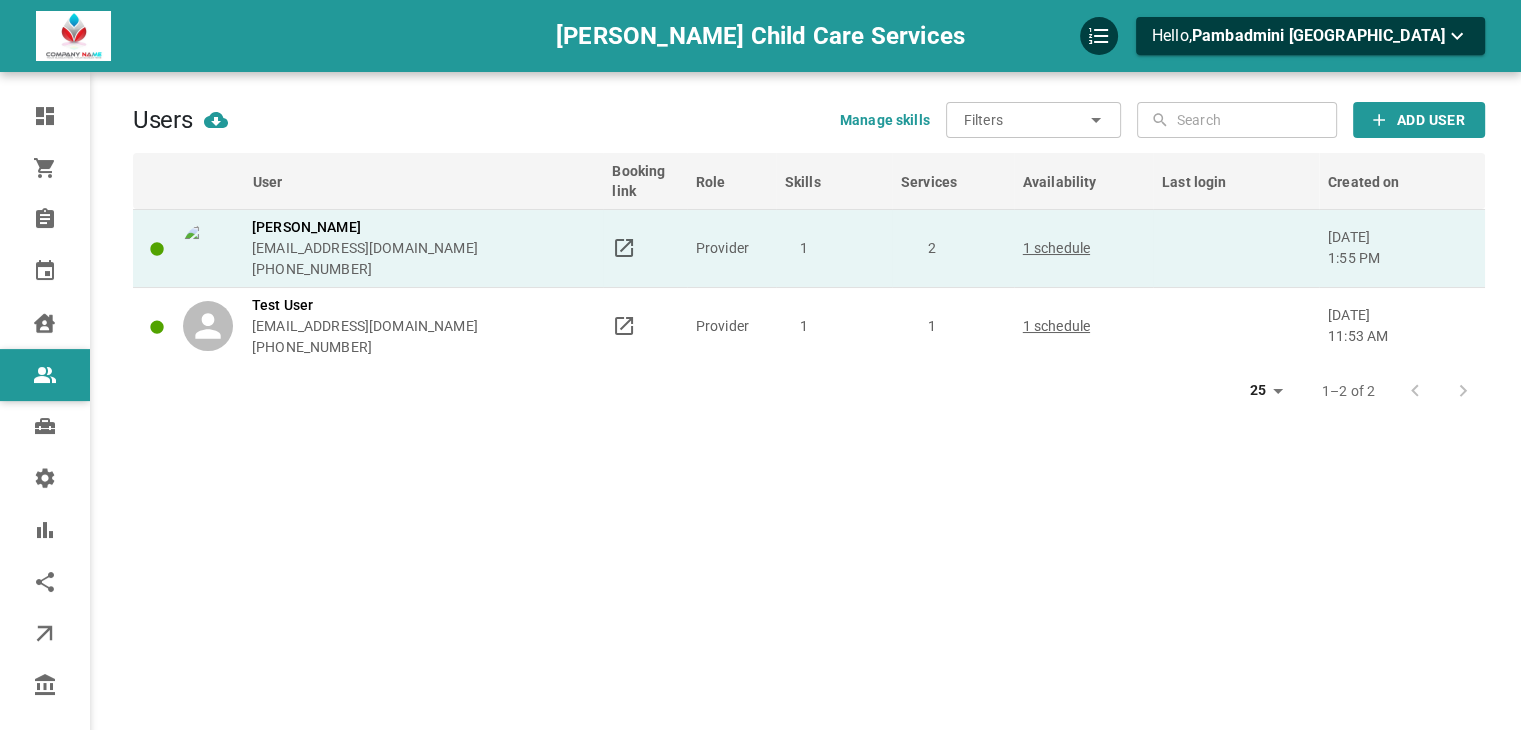 click on "1" at bounding box center [834, 248] 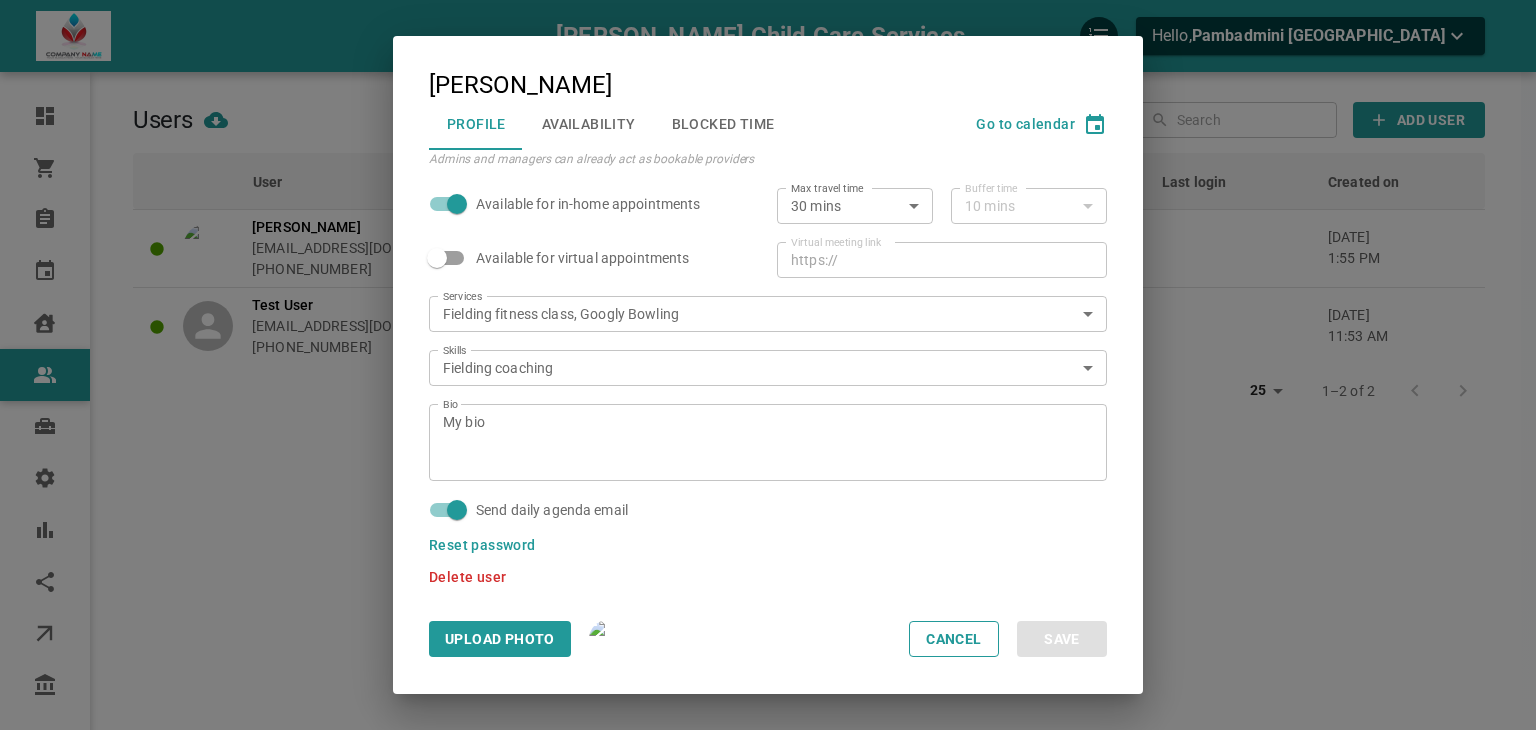 scroll, scrollTop: 0, scrollLeft: 0, axis: both 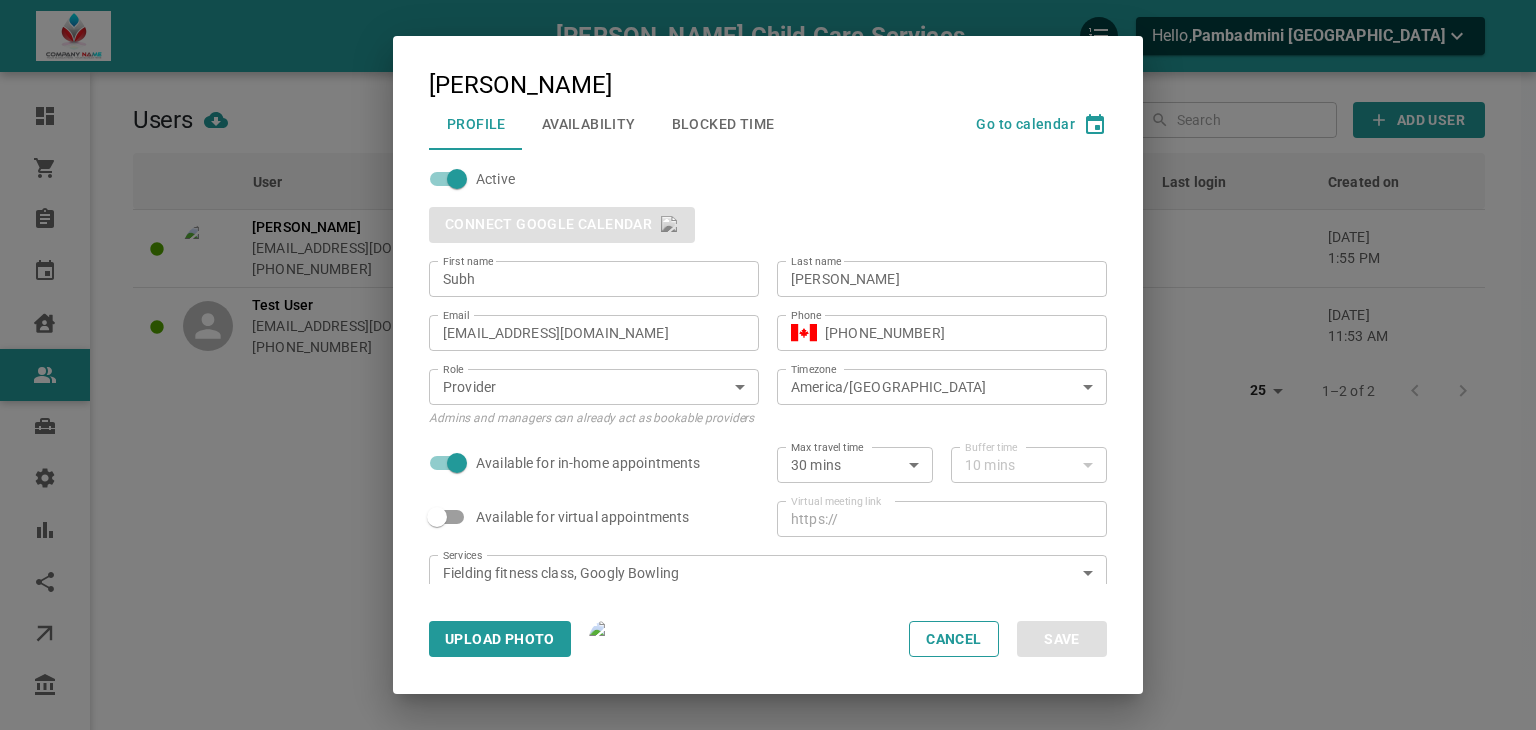 click on "Availability" at bounding box center (589, 124) 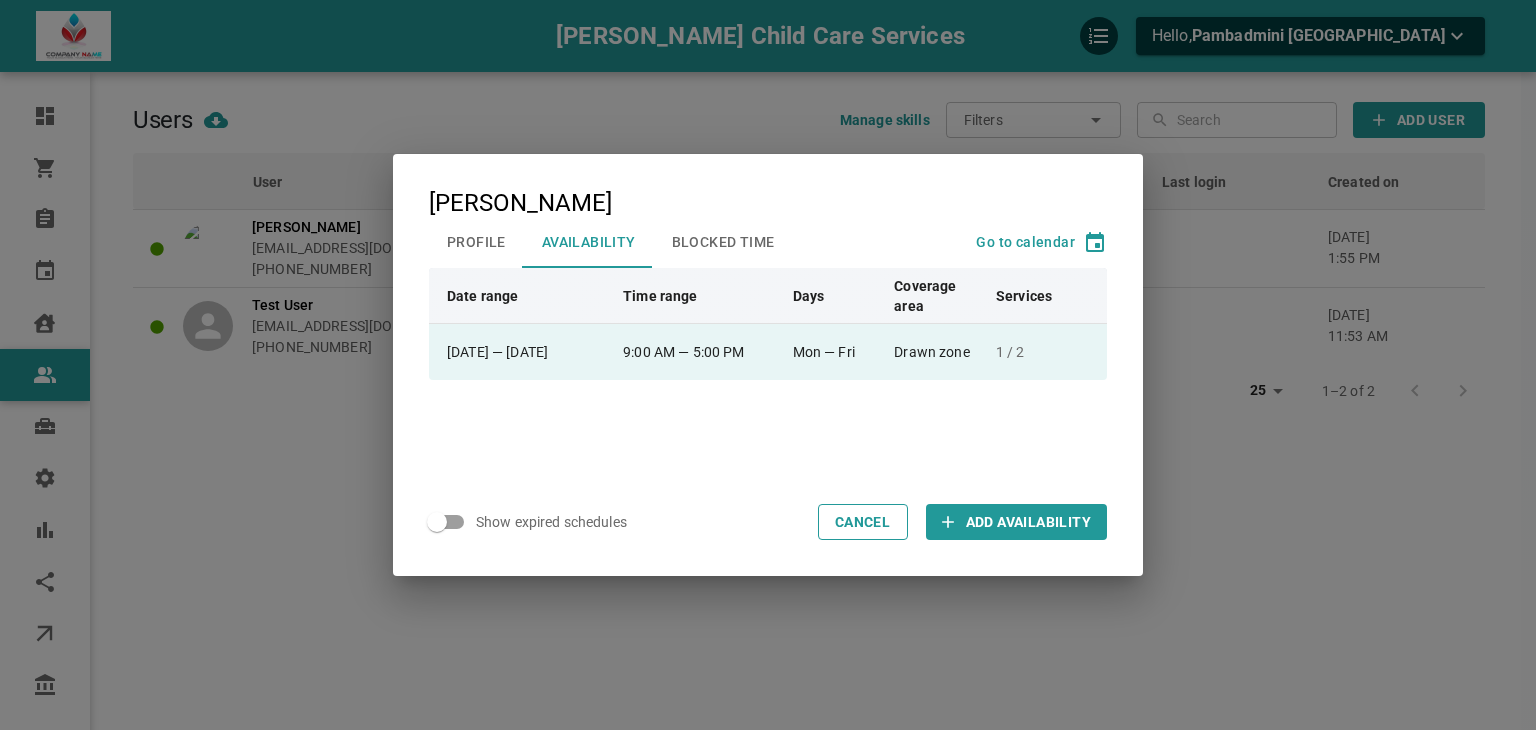 click on "9:00 AM — 5:00 PM" at bounding box center [699, 352] 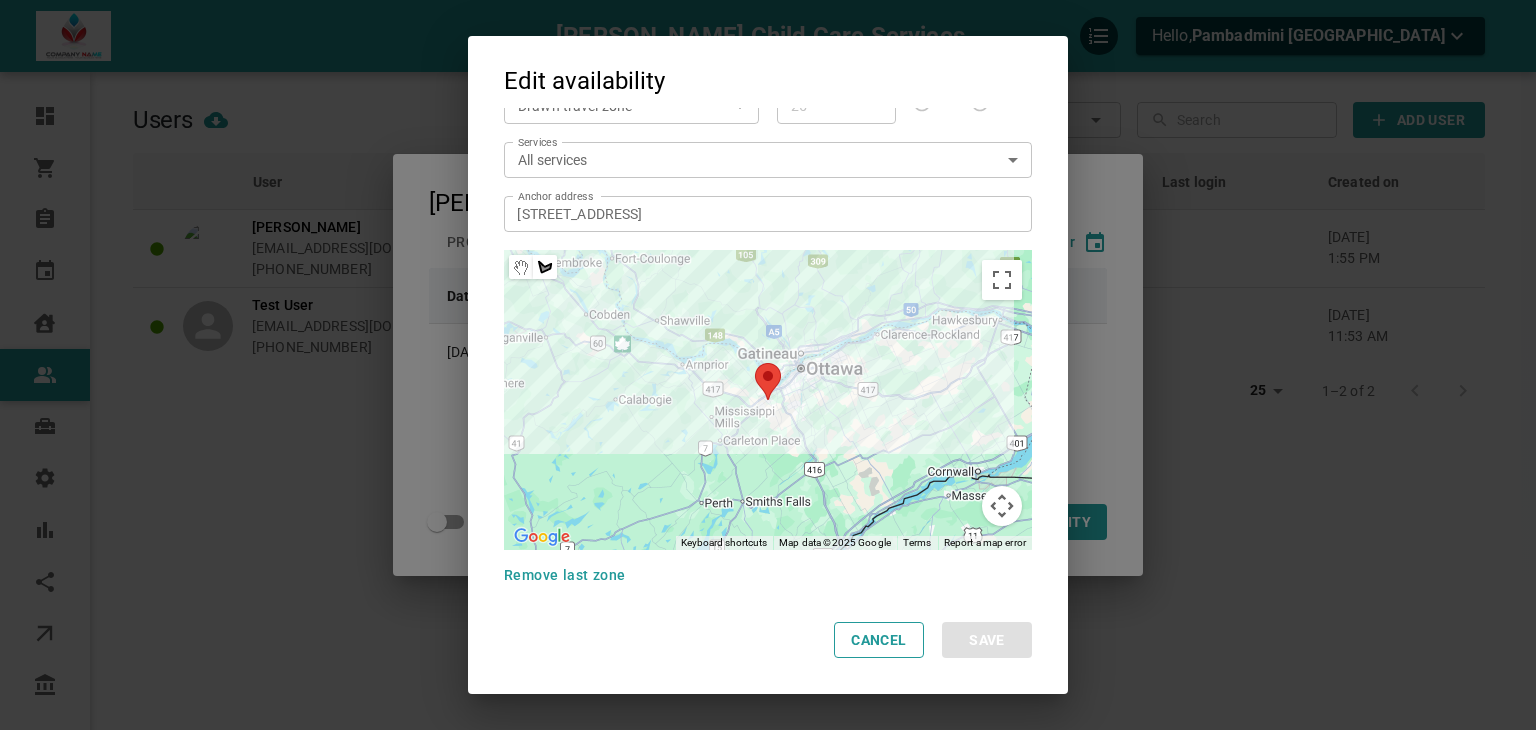 scroll, scrollTop: 300, scrollLeft: 0, axis: vertical 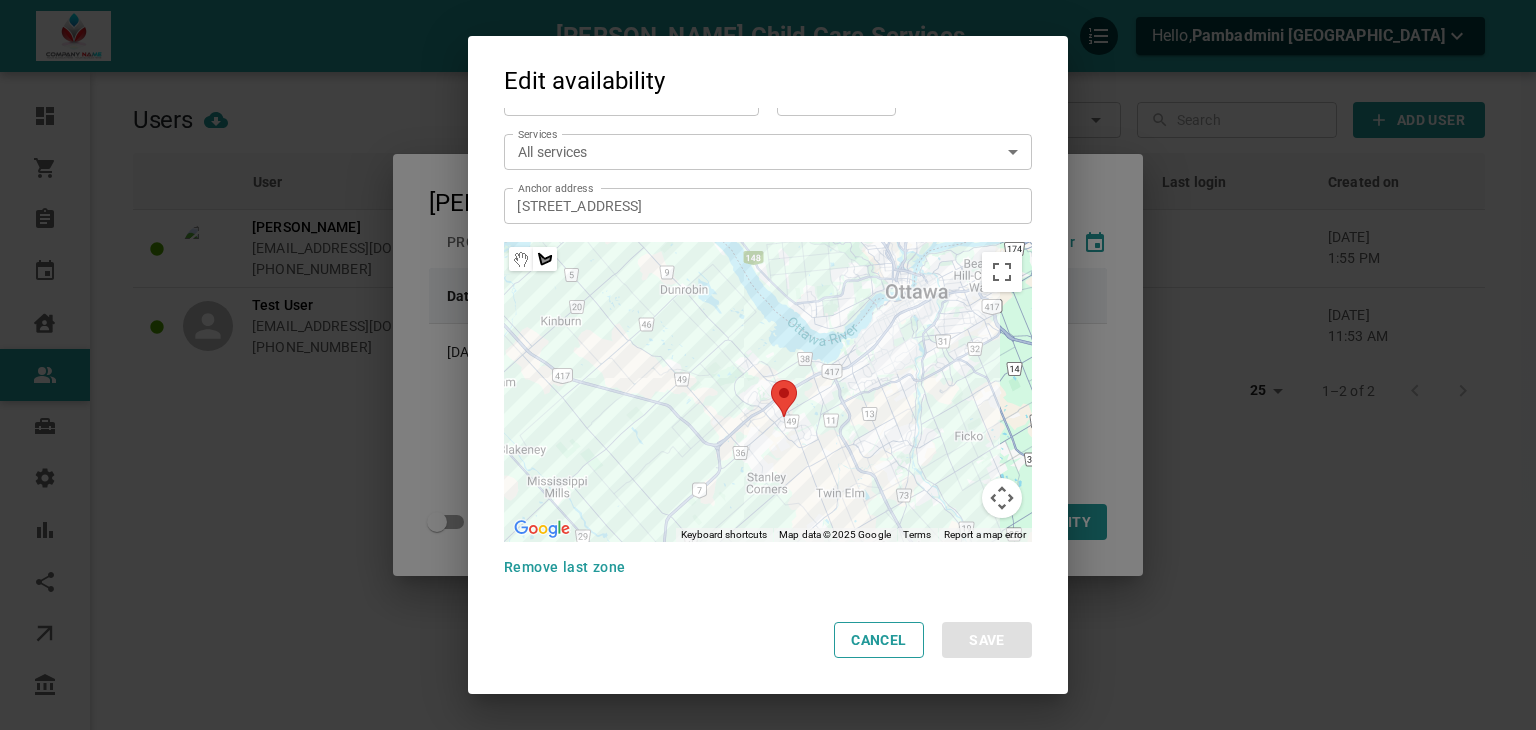 drag, startPoint x: 731, startPoint y: 422, endPoint x: 844, endPoint y: 461, distance: 119.54079 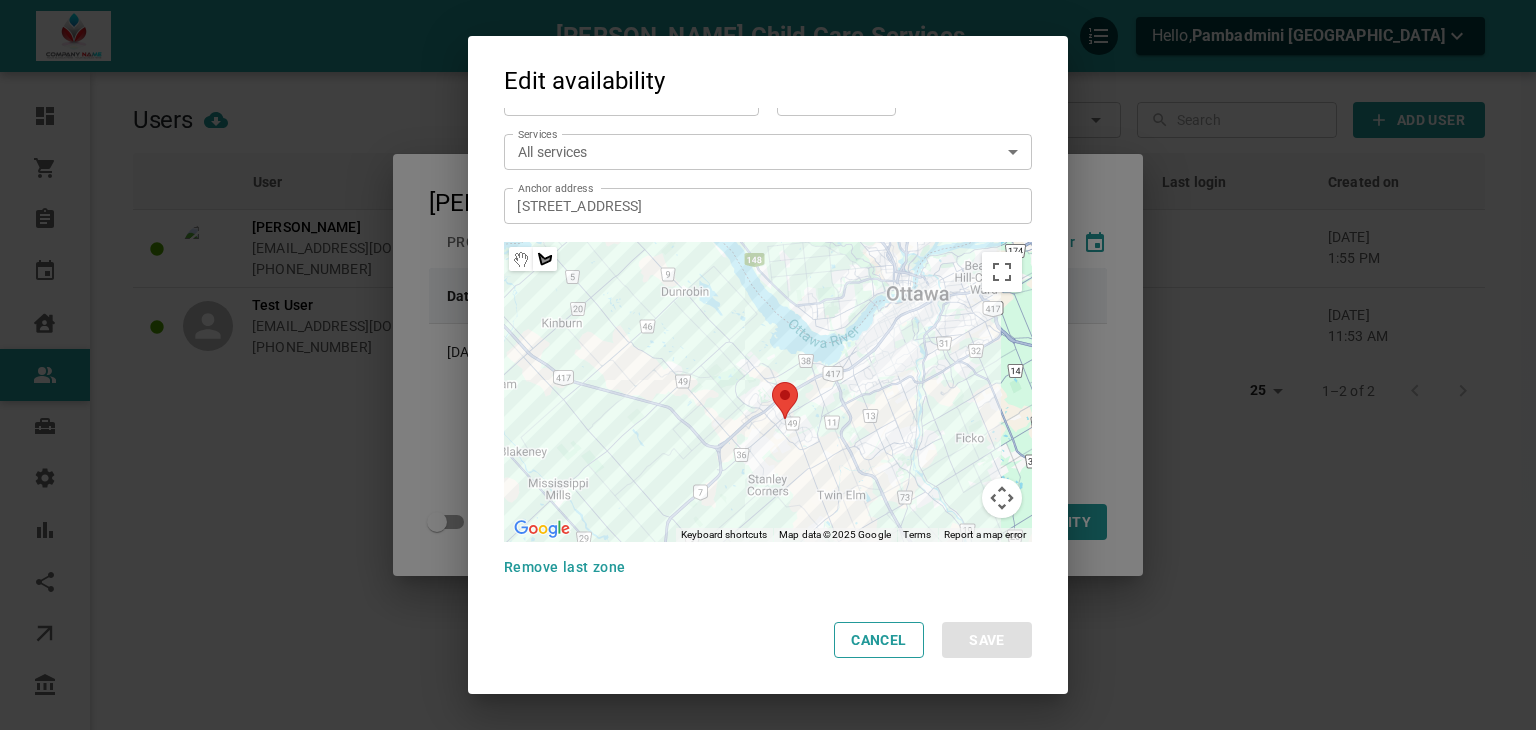 drag, startPoint x: 552, startPoint y: 345, endPoint x: 560, endPoint y: 335, distance: 12.806249 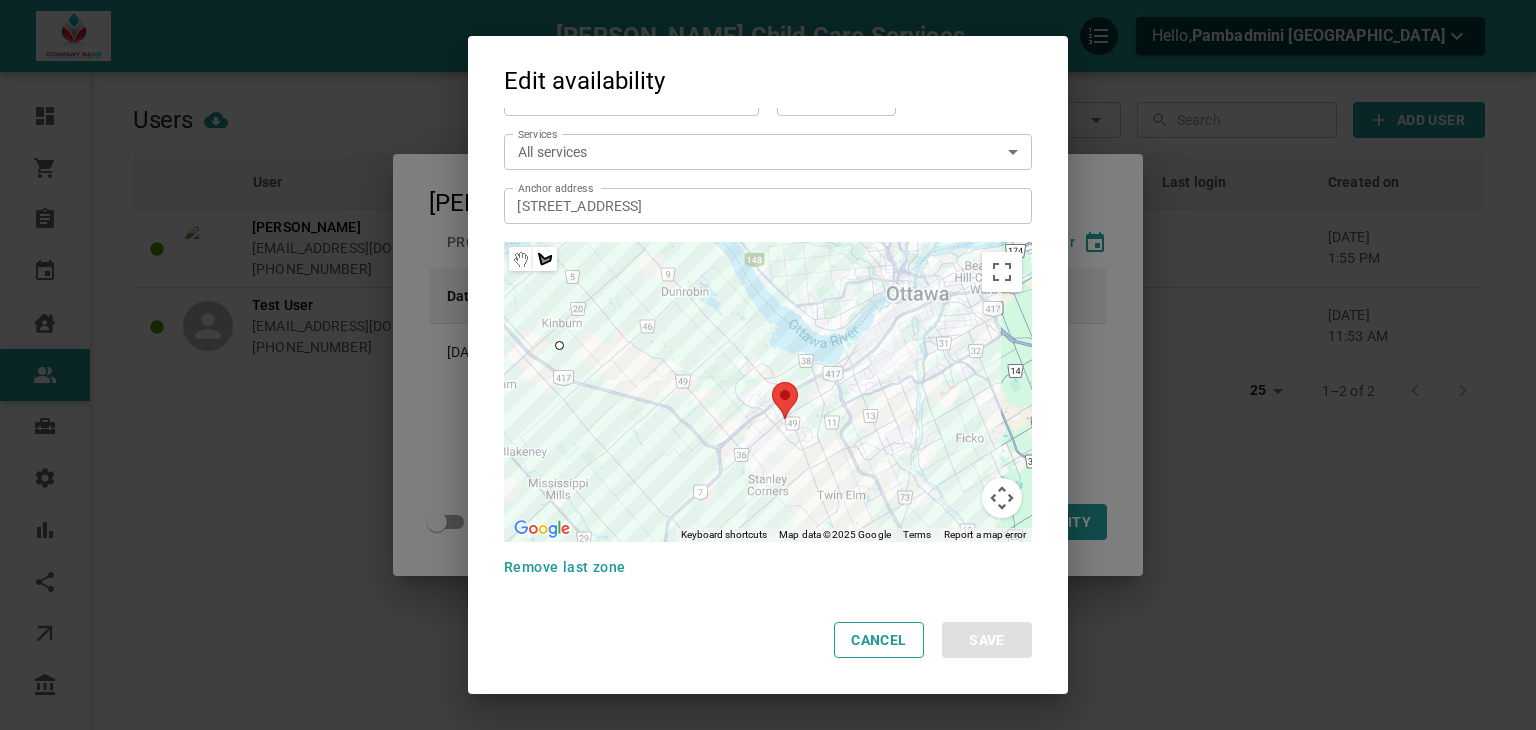 click at bounding box center (768, 392) 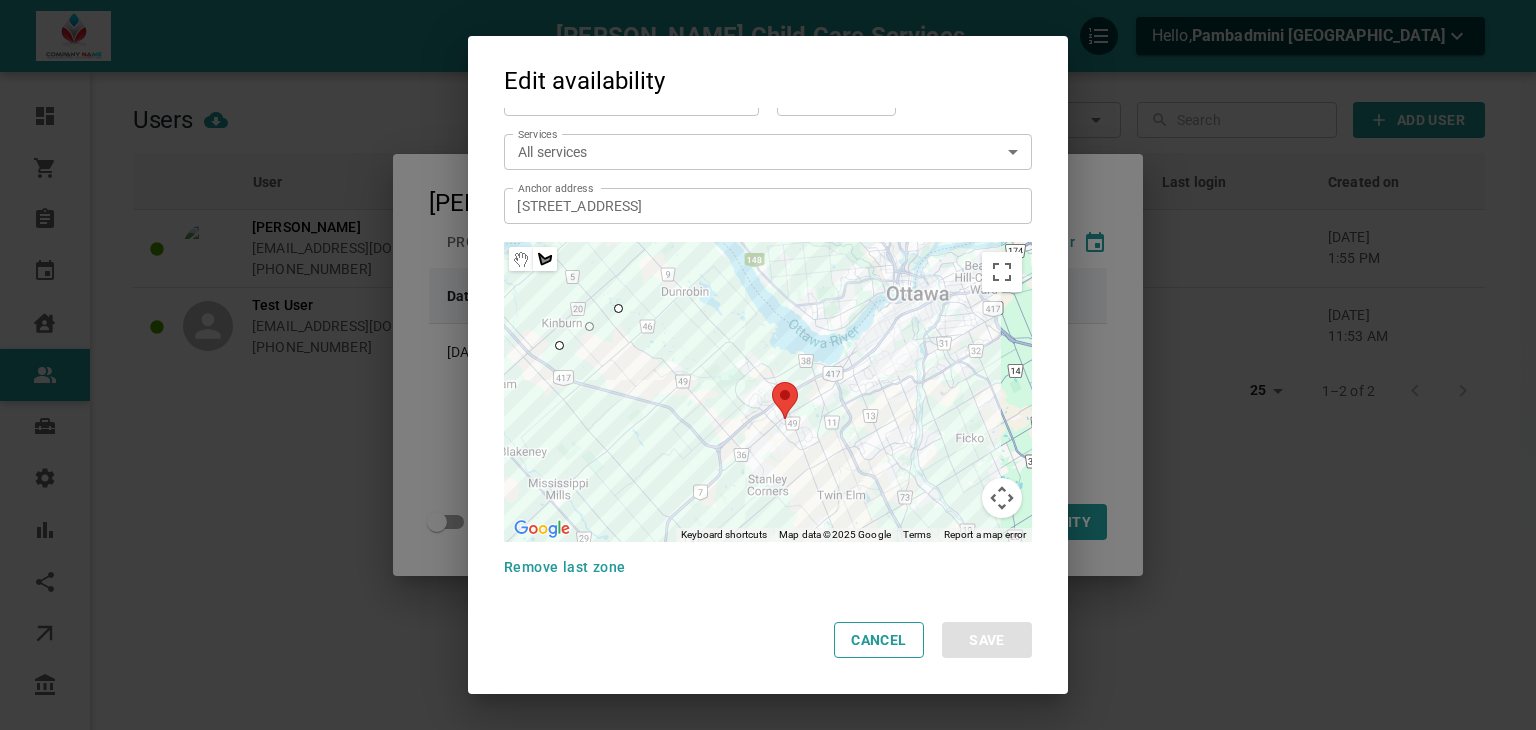 click at bounding box center (768, 392) 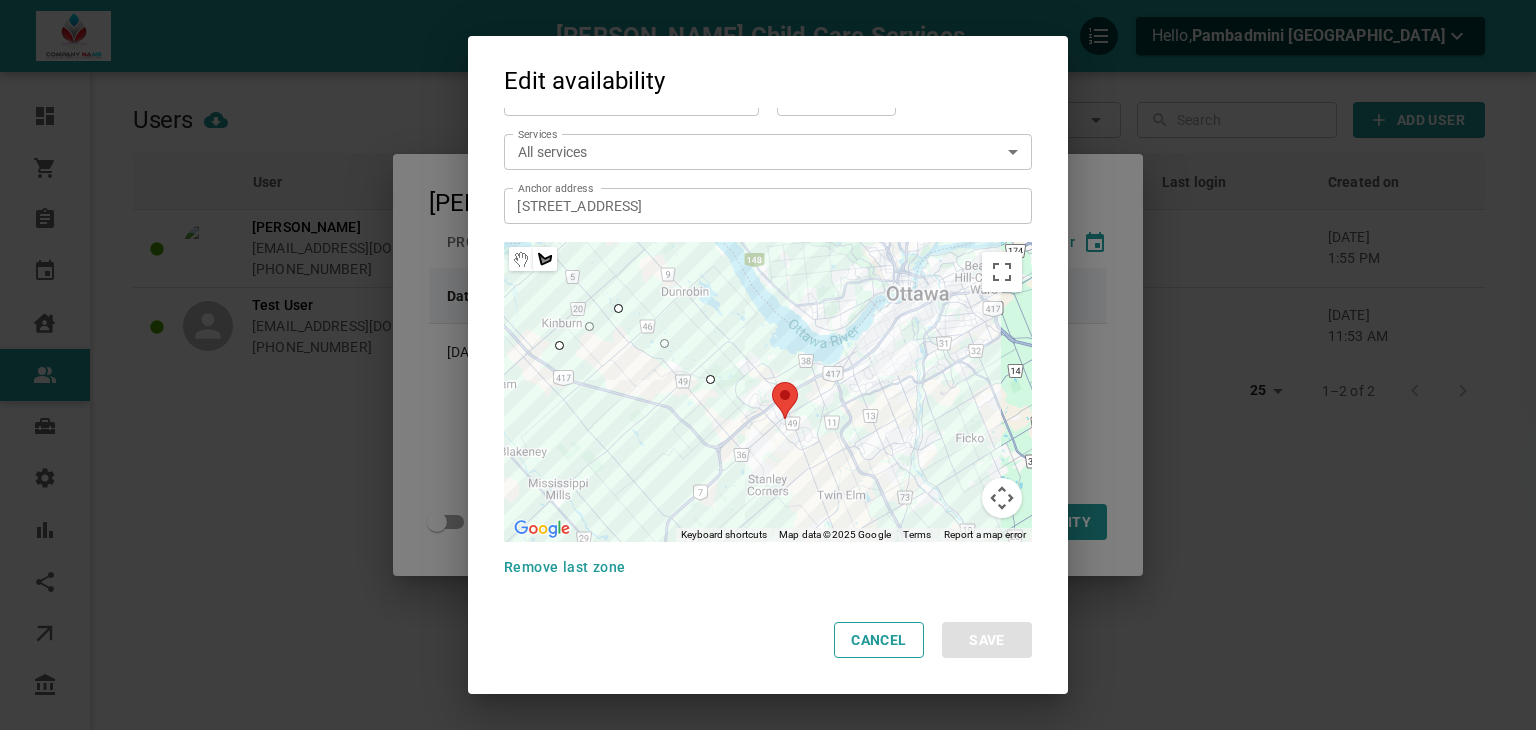 click at bounding box center [768, 392] 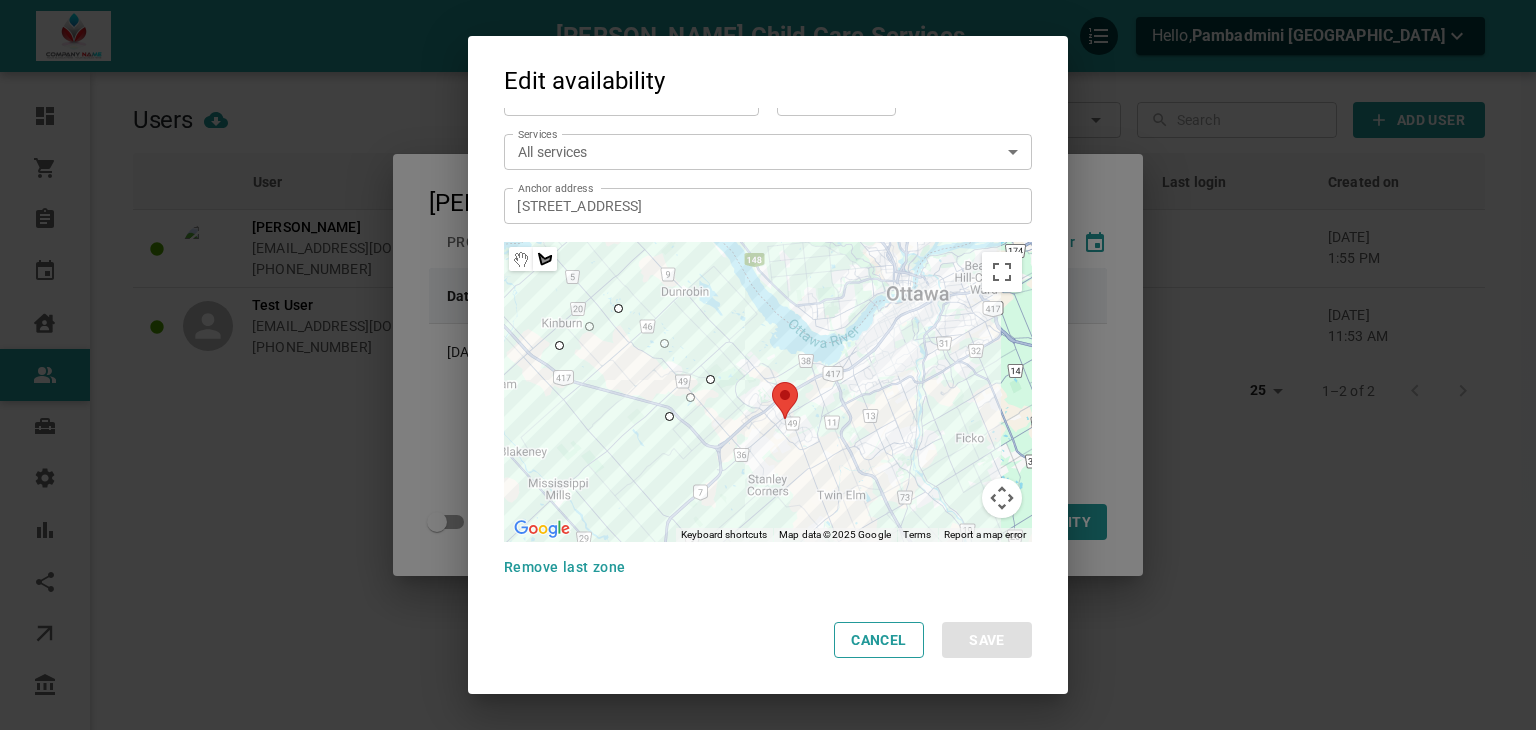 click at bounding box center (768, 392) 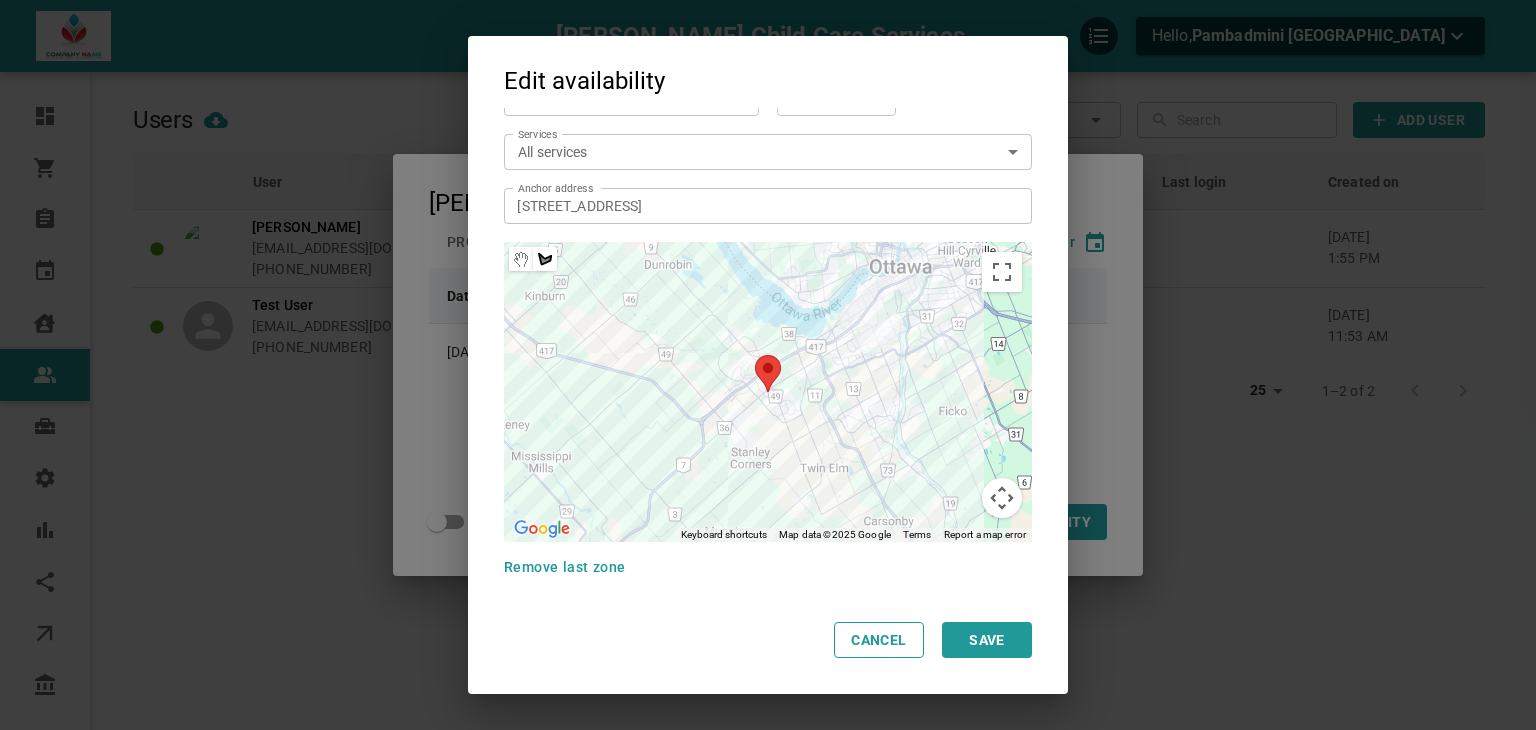 click on "Save" at bounding box center (987, 640) 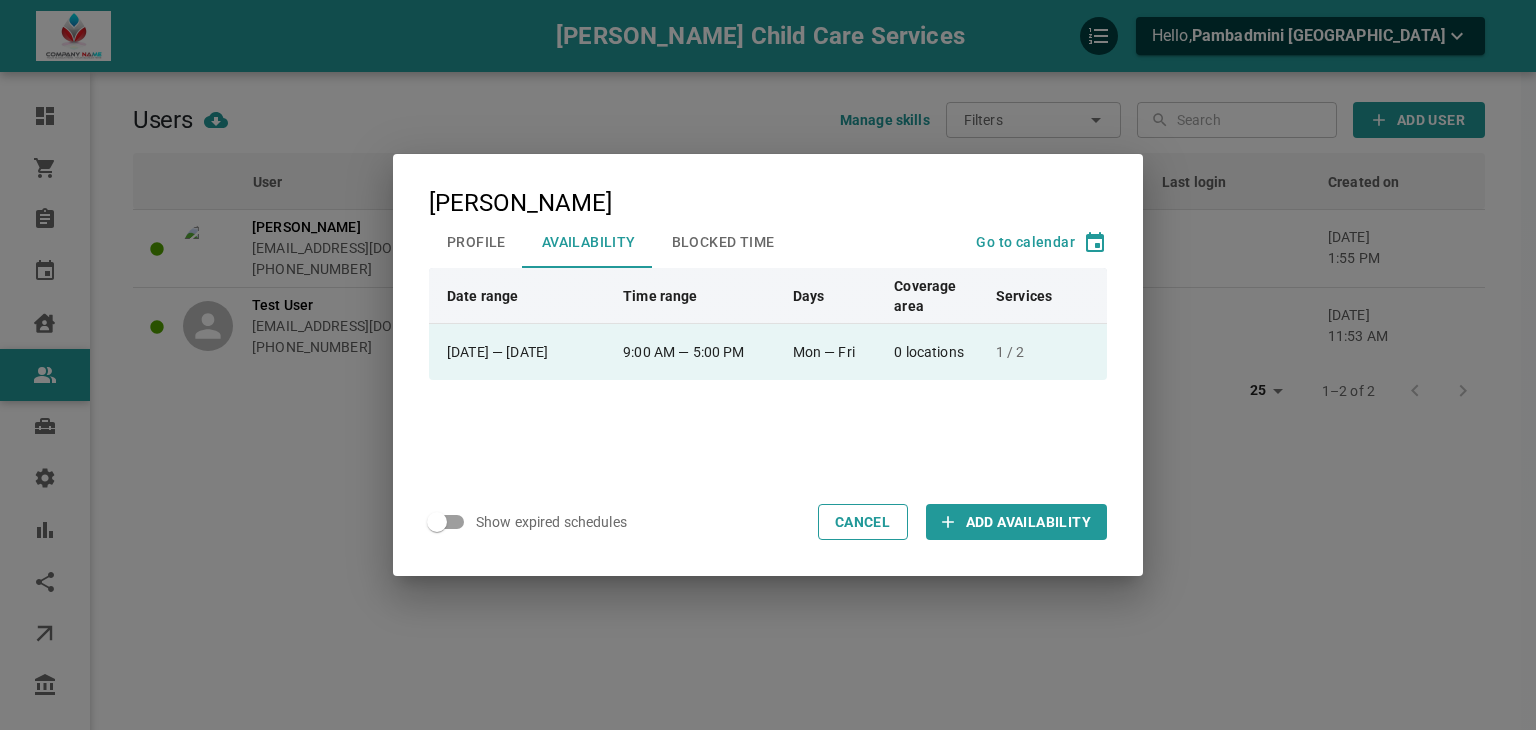 click on "9:00 AM — 5:00 PM" at bounding box center [699, 352] 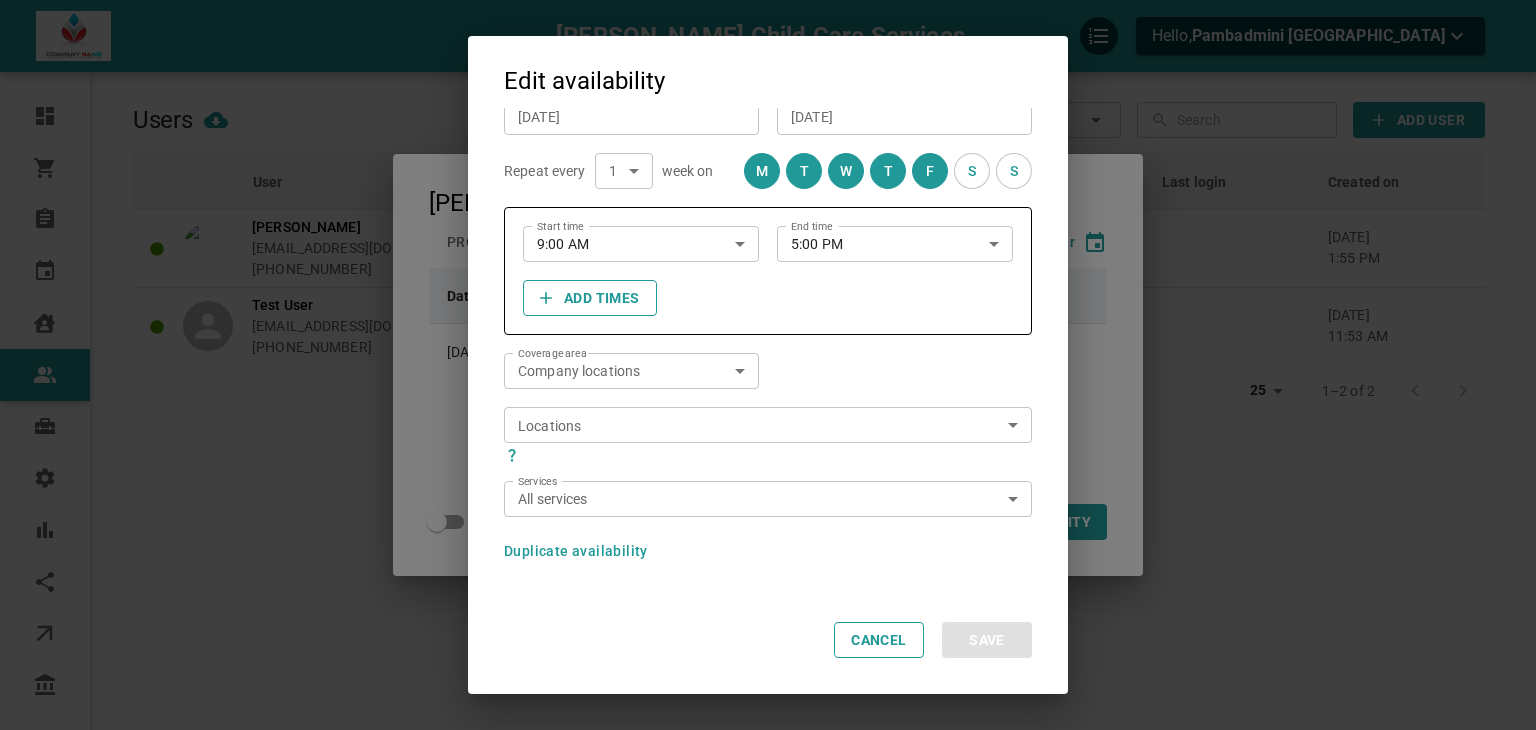 scroll, scrollTop: 41, scrollLeft: 0, axis: vertical 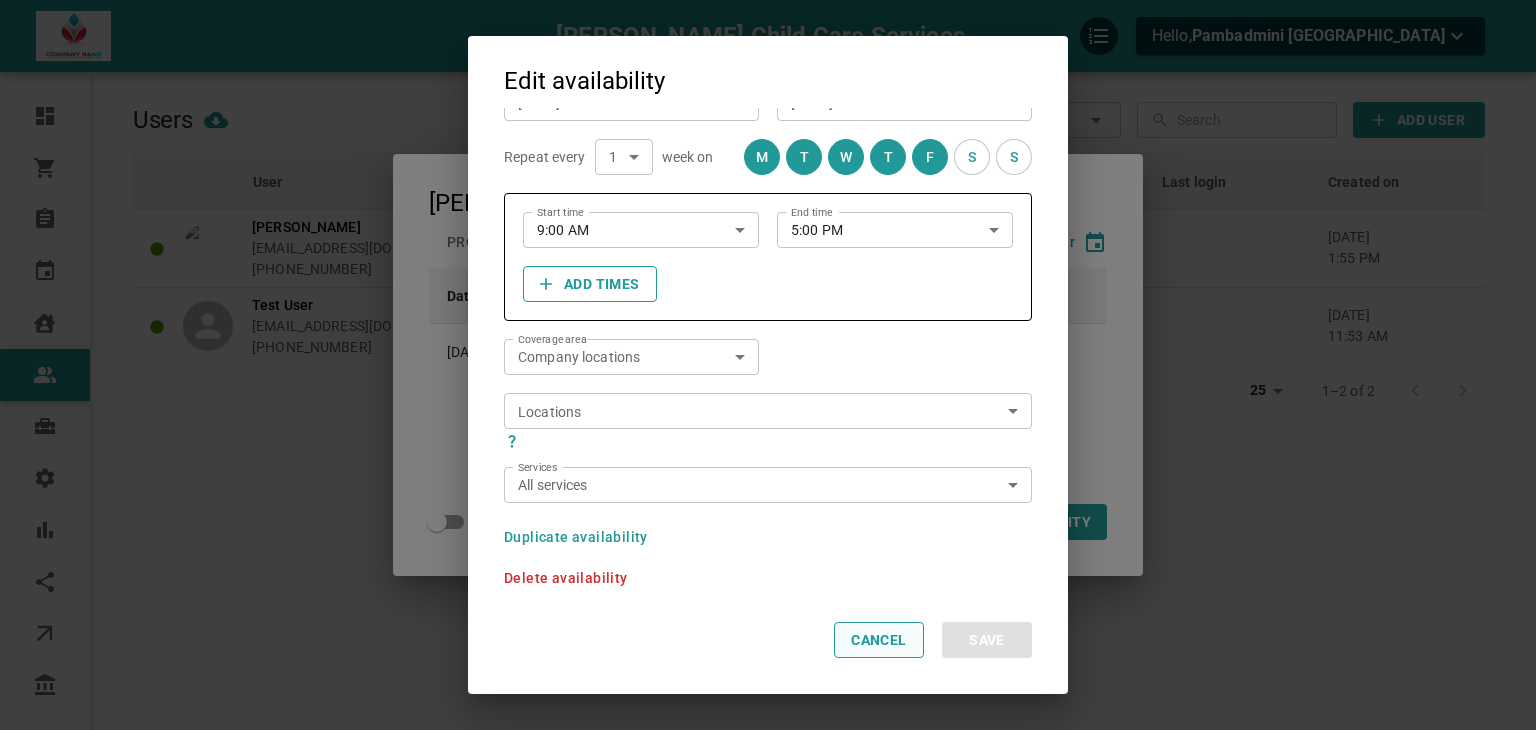 click on "Cancel" at bounding box center [879, 640] 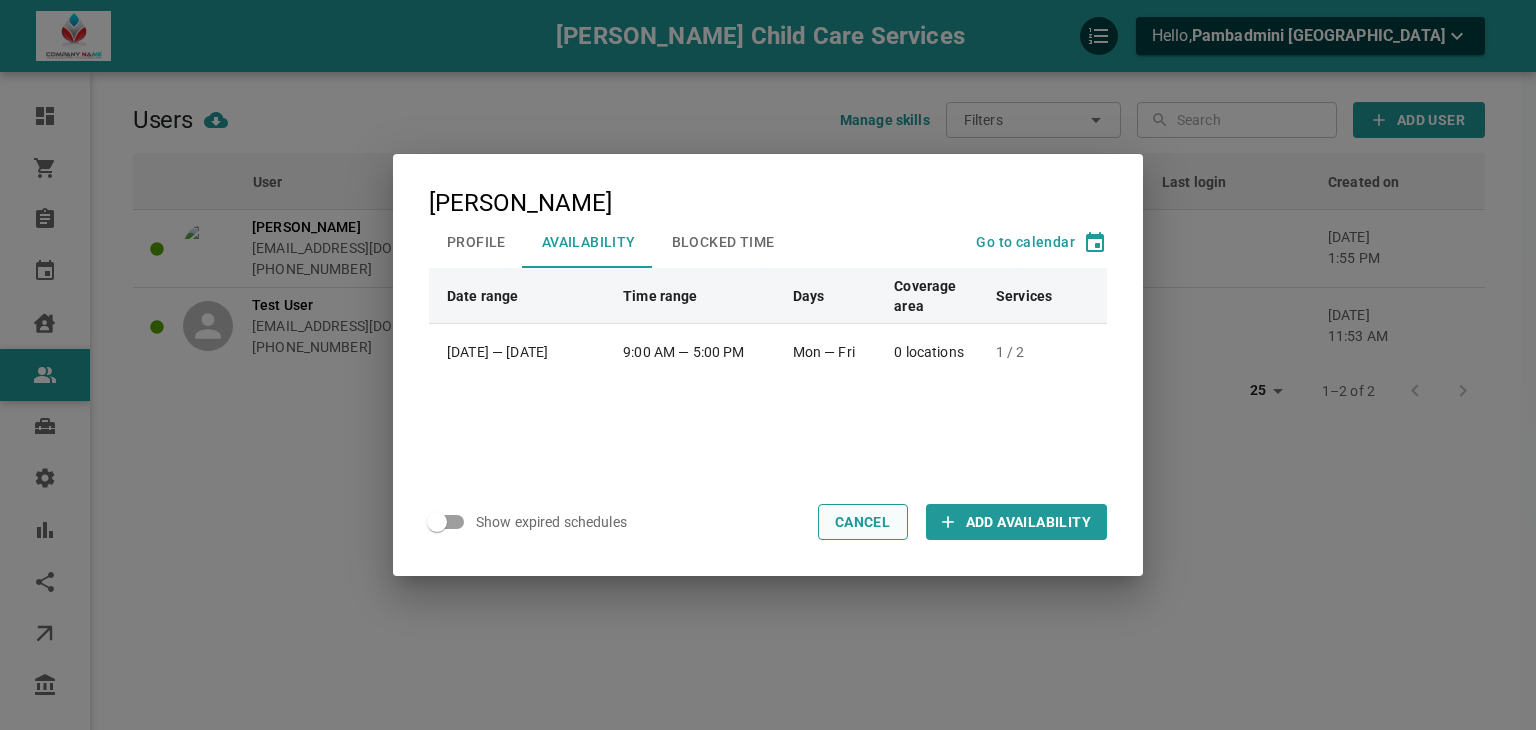 click on "Cancel" at bounding box center [863, 522] 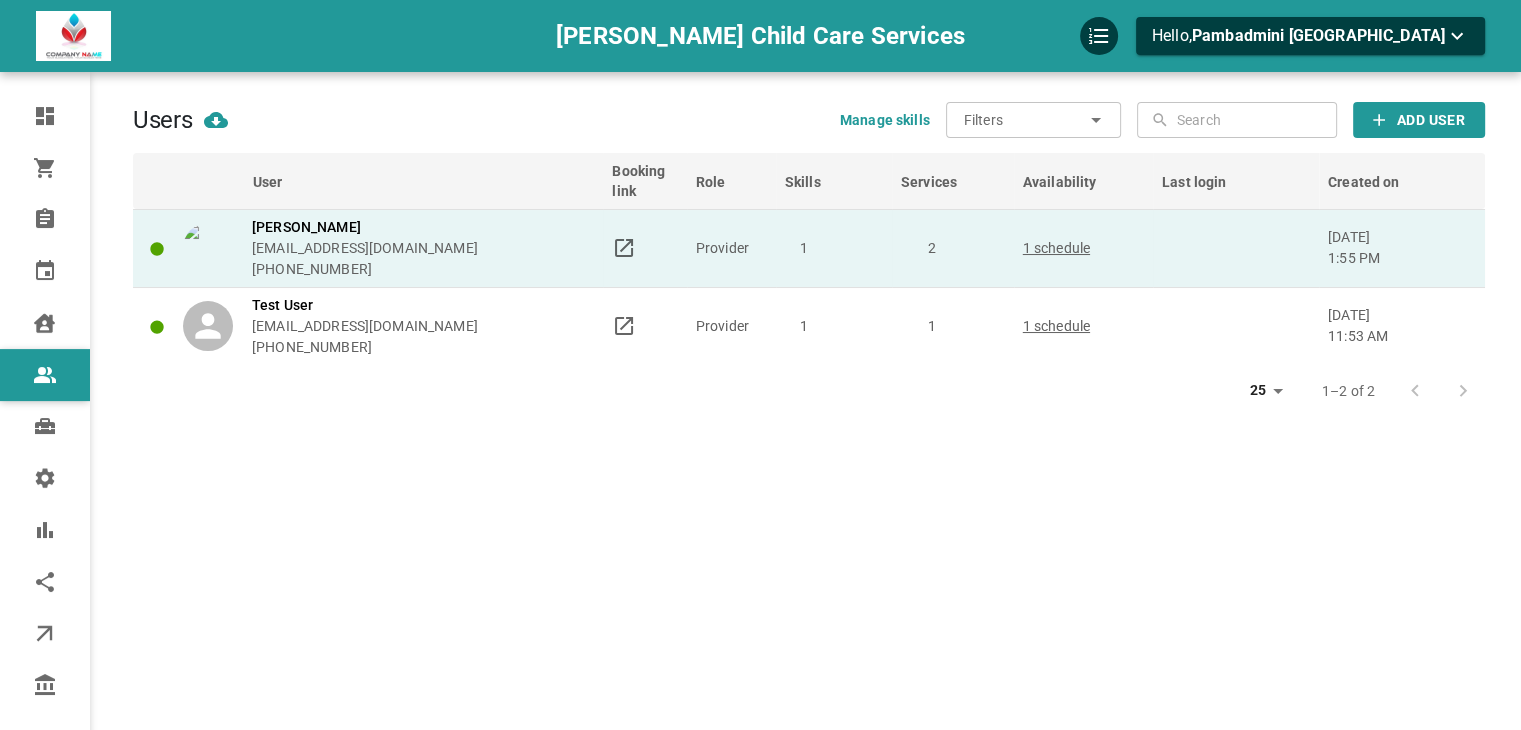 click on "Subh Gill pajawale+gill1@gmail.com +13432978775" at bounding box center (389, 248) 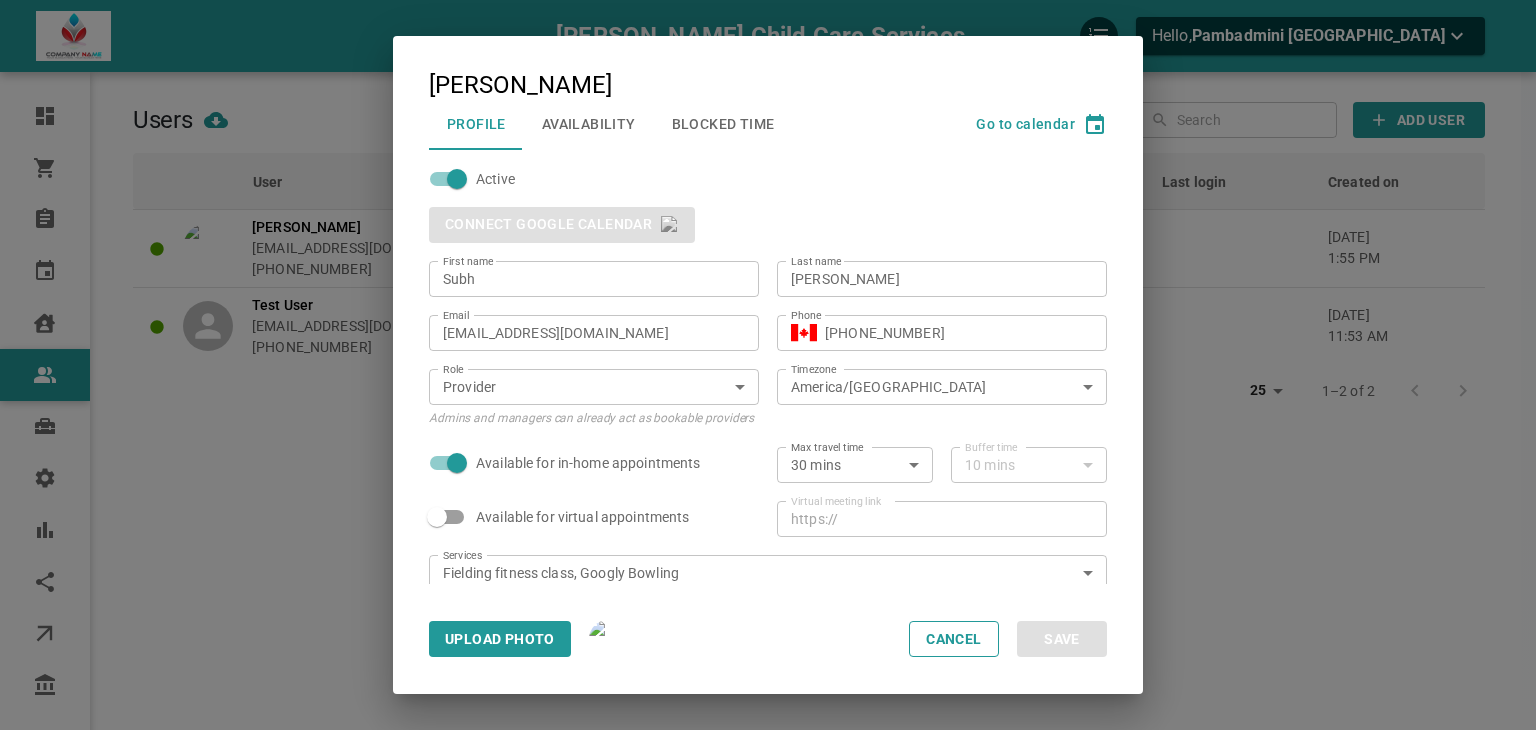 click on "Availability" at bounding box center (589, 124) 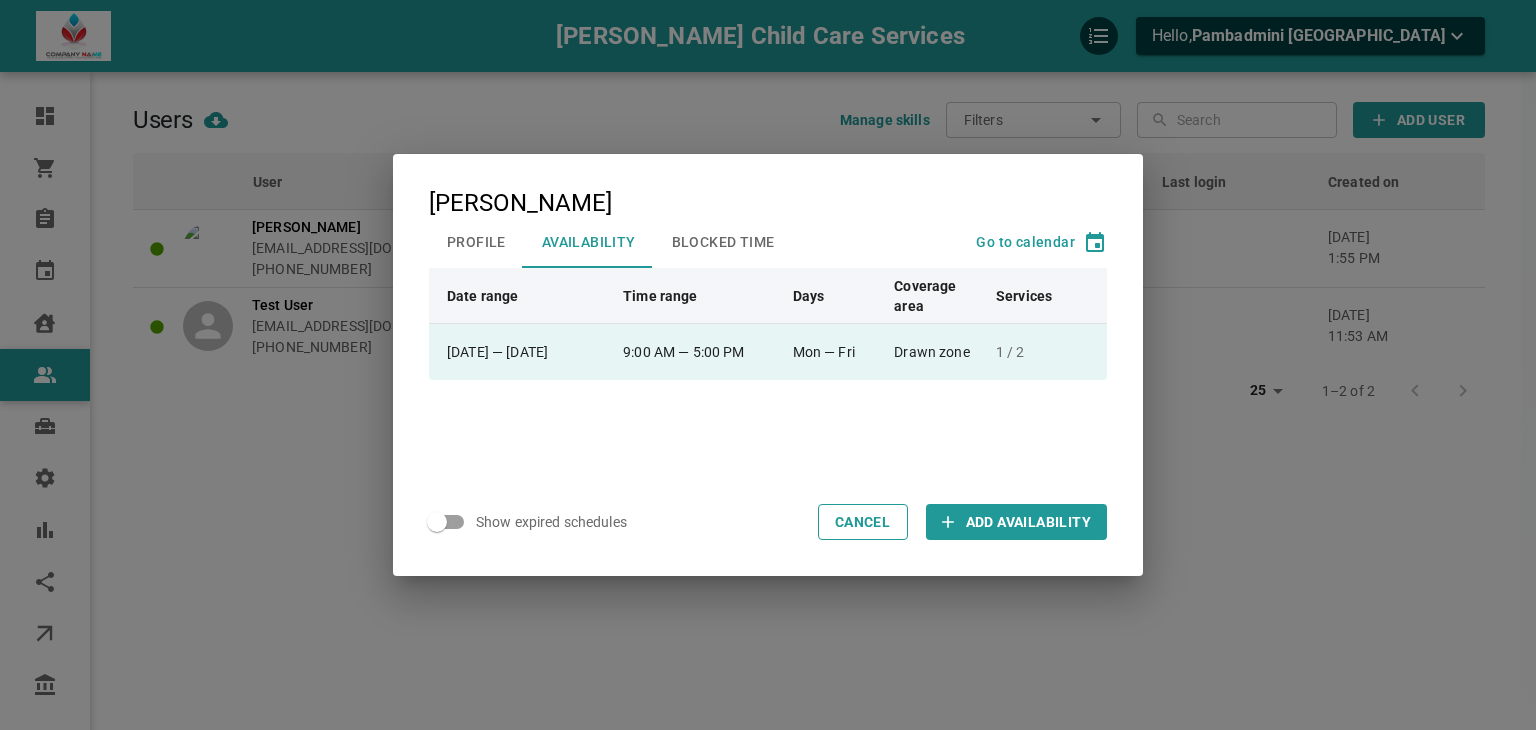 click on "9:00 AM — 5:00 PM" at bounding box center [699, 352] 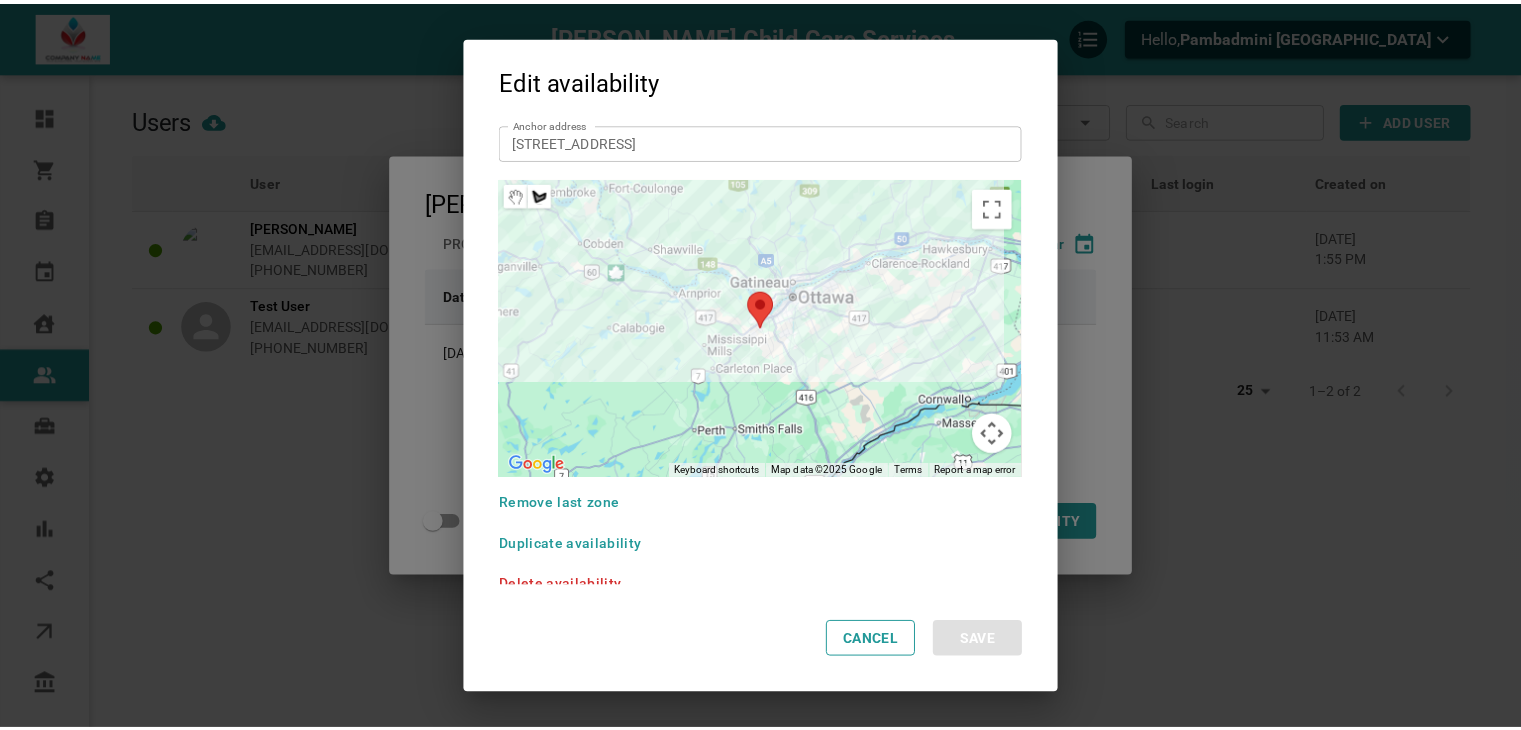 scroll, scrollTop: 371, scrollLeft: 0, axis: vertical 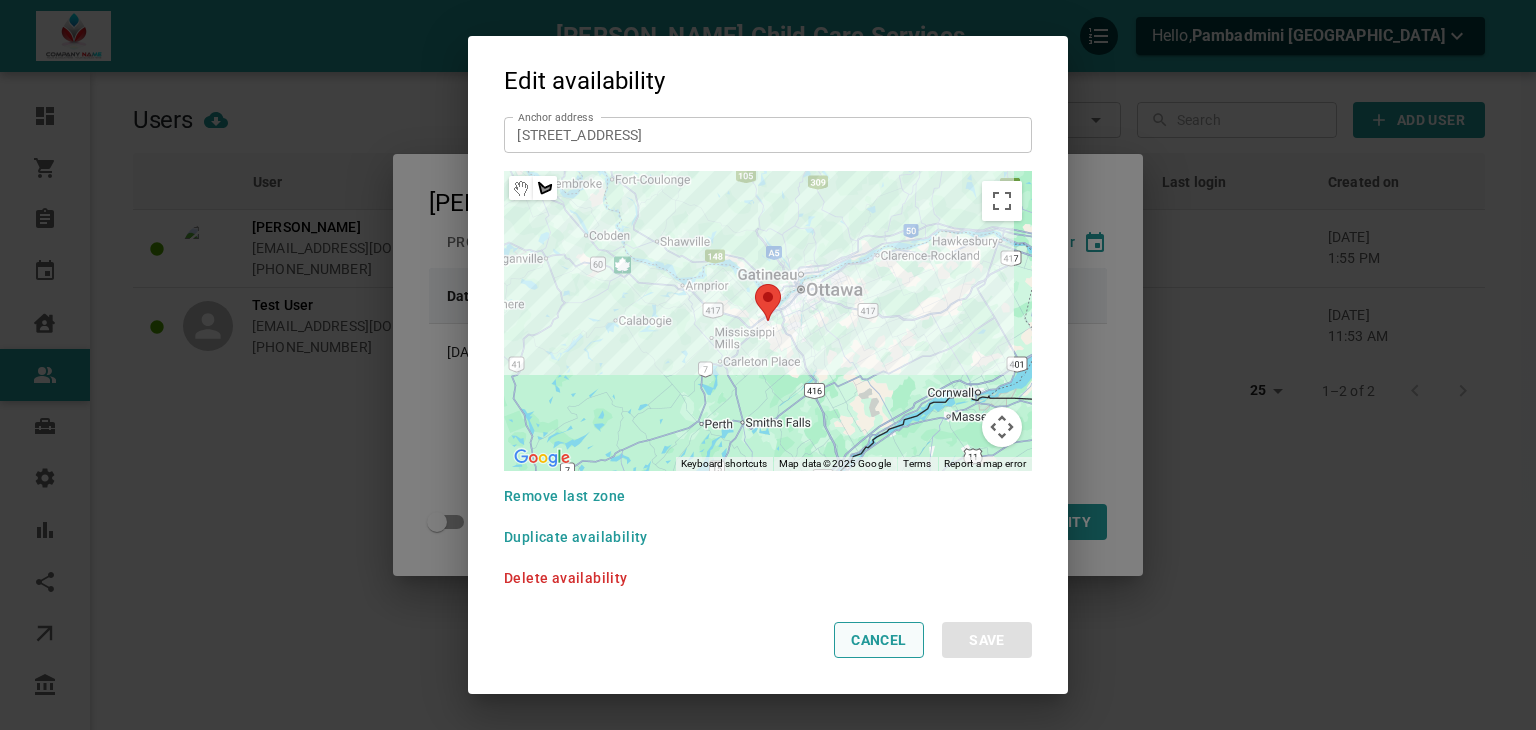 click on "Cancel" at bounding box center [879, 640] 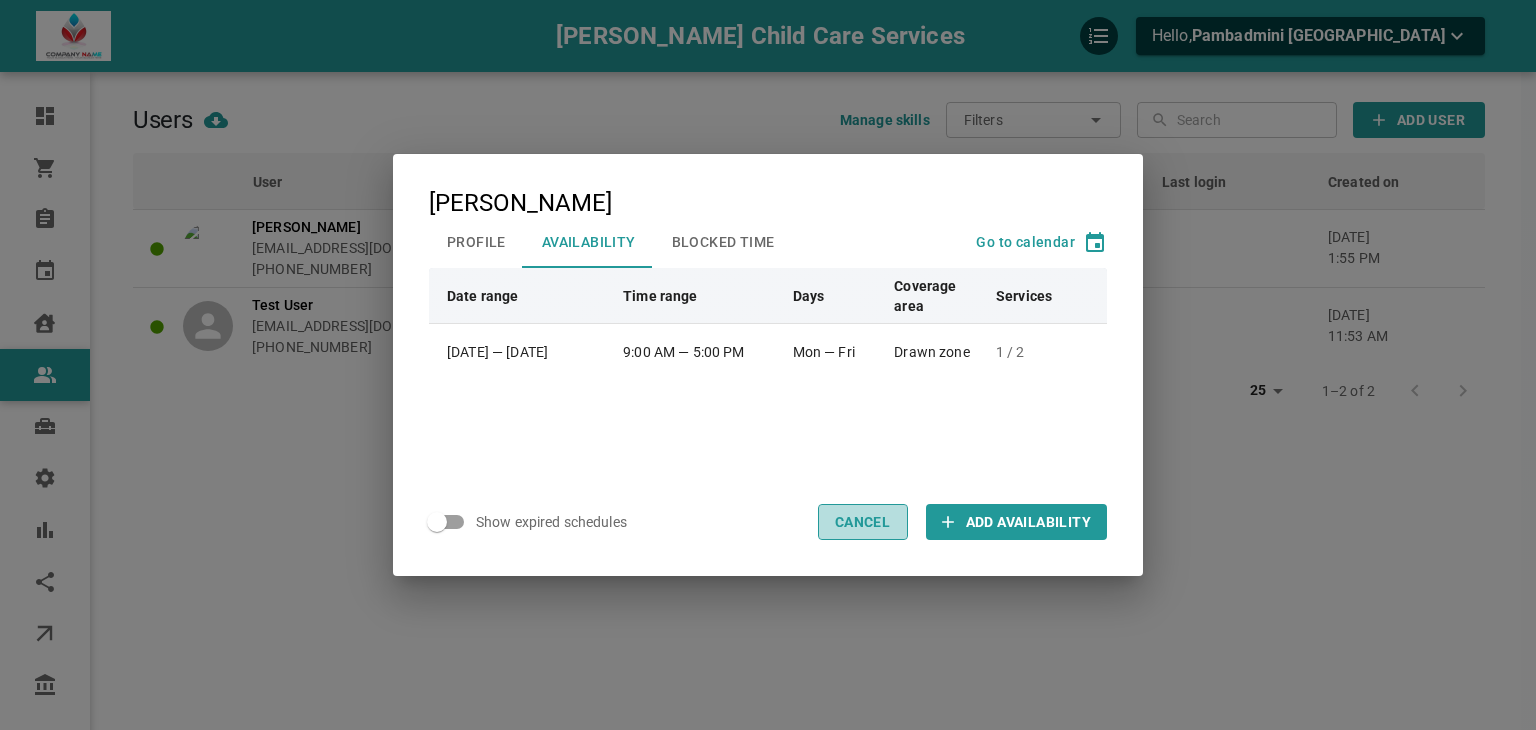 click on "Cancel" at bounding box center (863, 522) 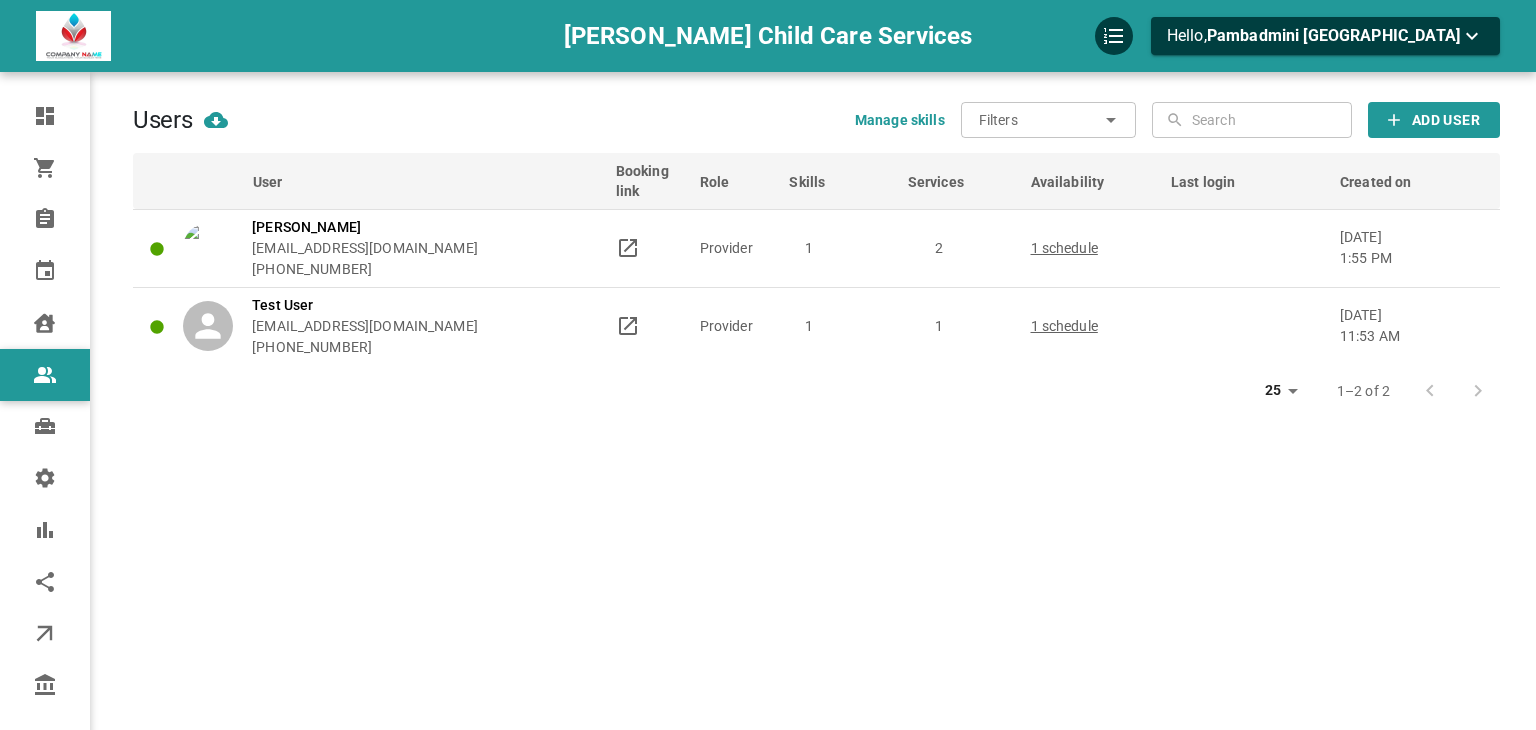 scroll, scrollTop: 0, scrollLeft: 0, axis: both 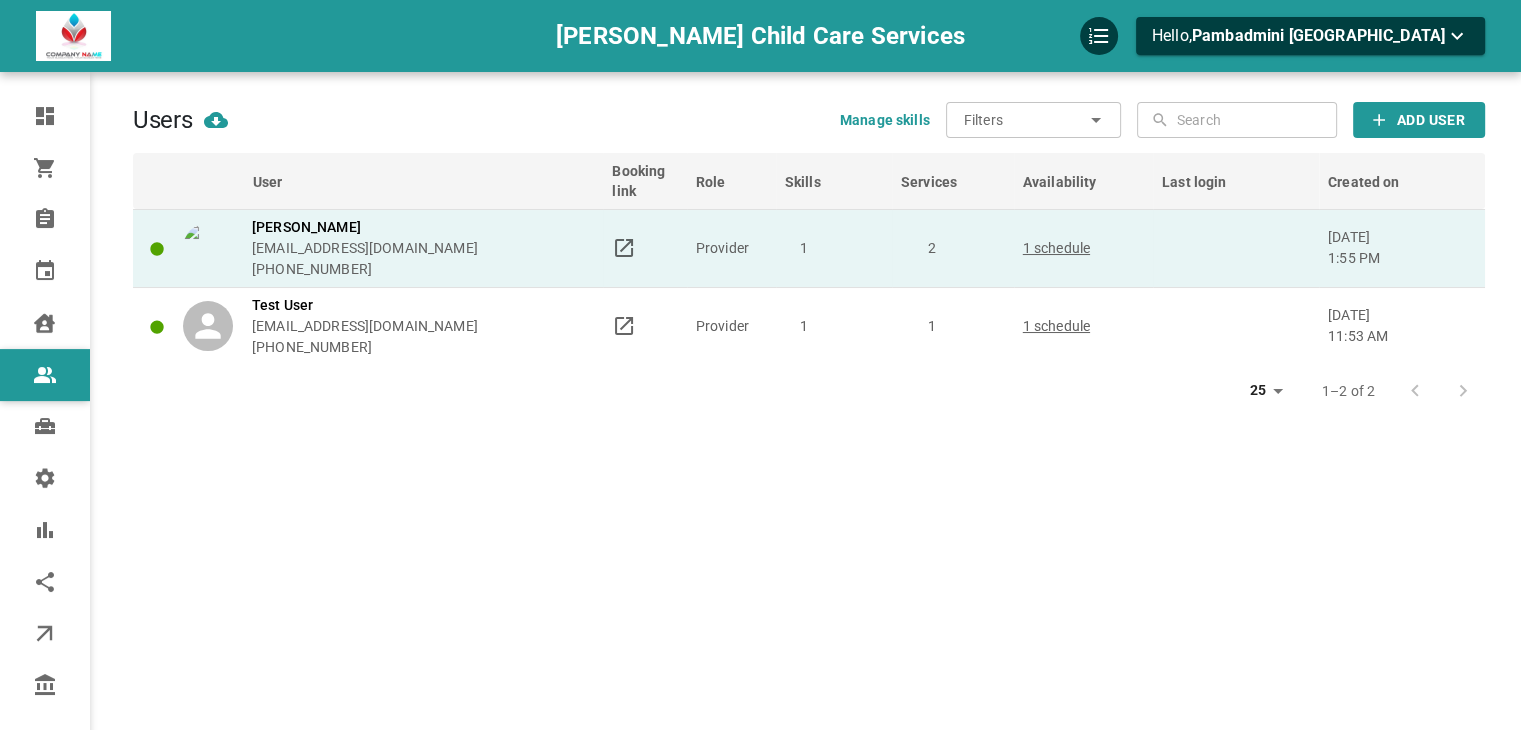 click on "Provider" at bounding box center [731, 248] 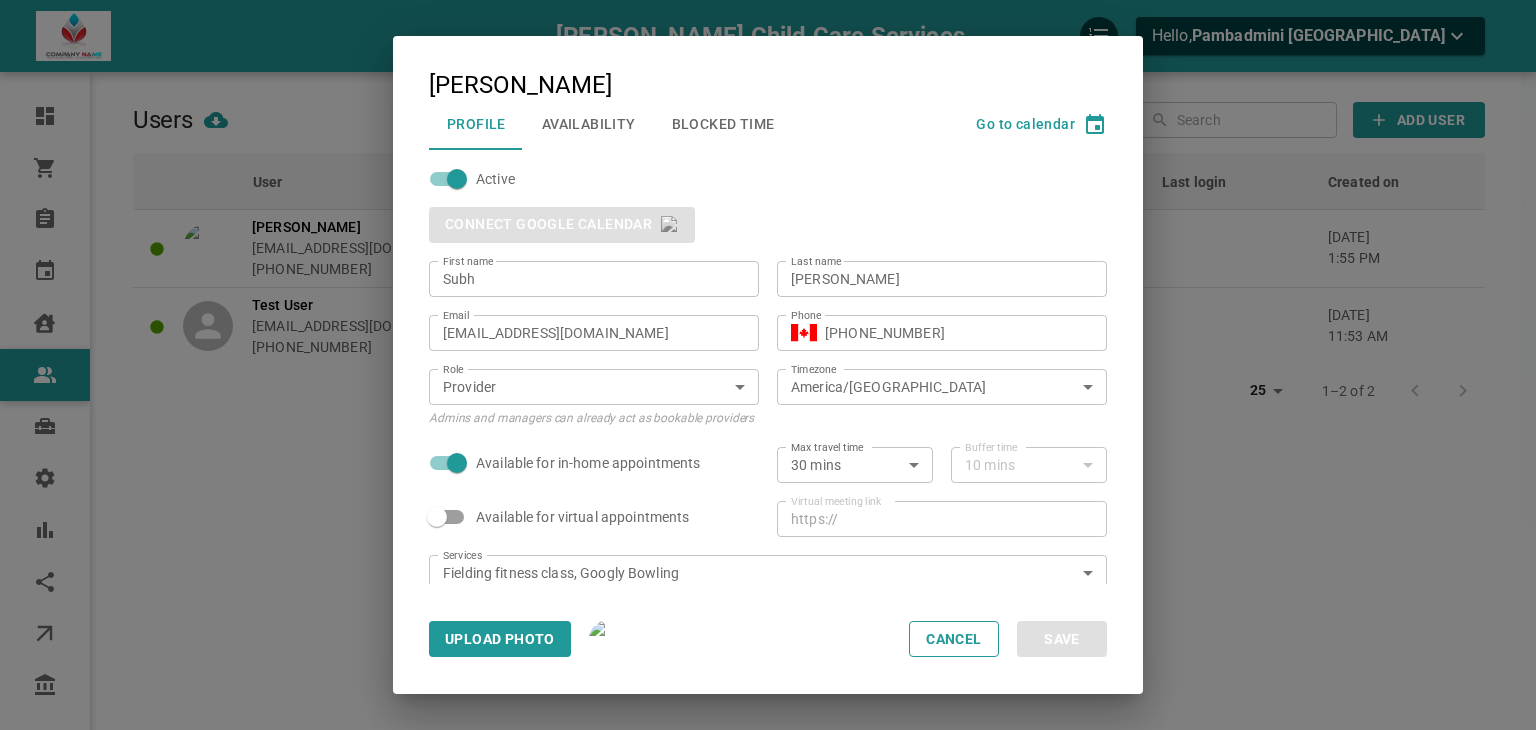 click on "Availability" at bounding box center (589, 124) 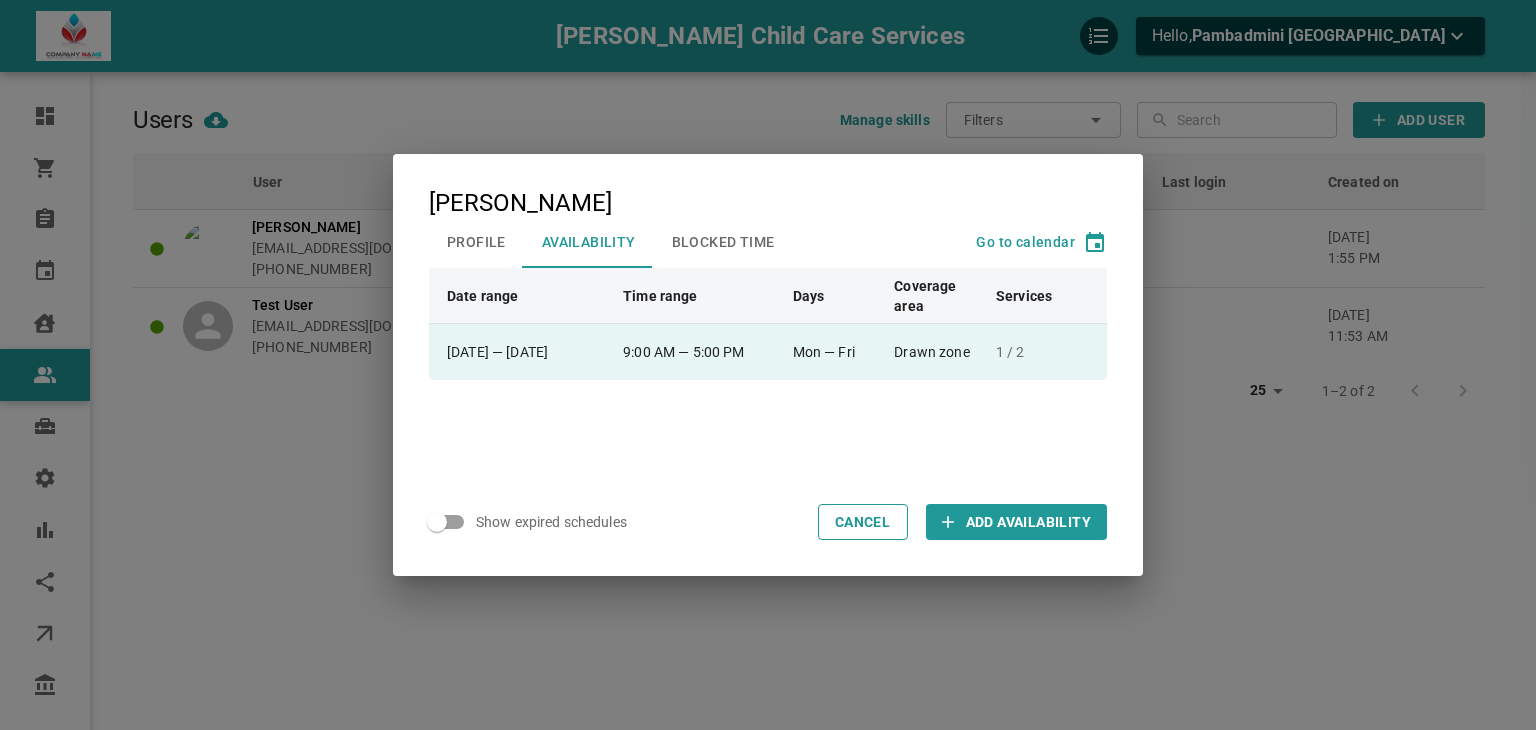 click on "9:00 AM — 5:00 PM" at bounding box center (699, 352) 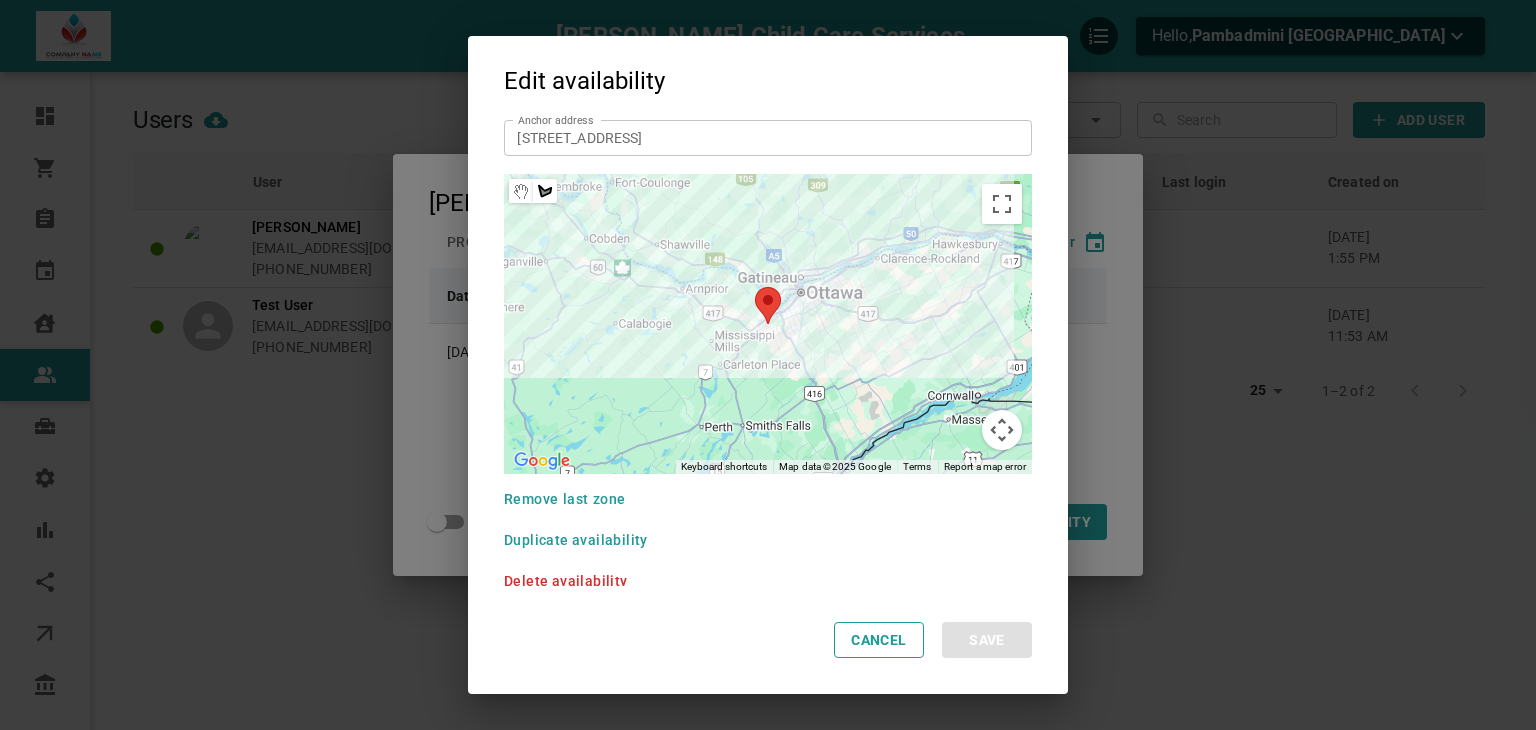 scroll, scrollTop: 370, scrollLeft: 0, axis: vertical 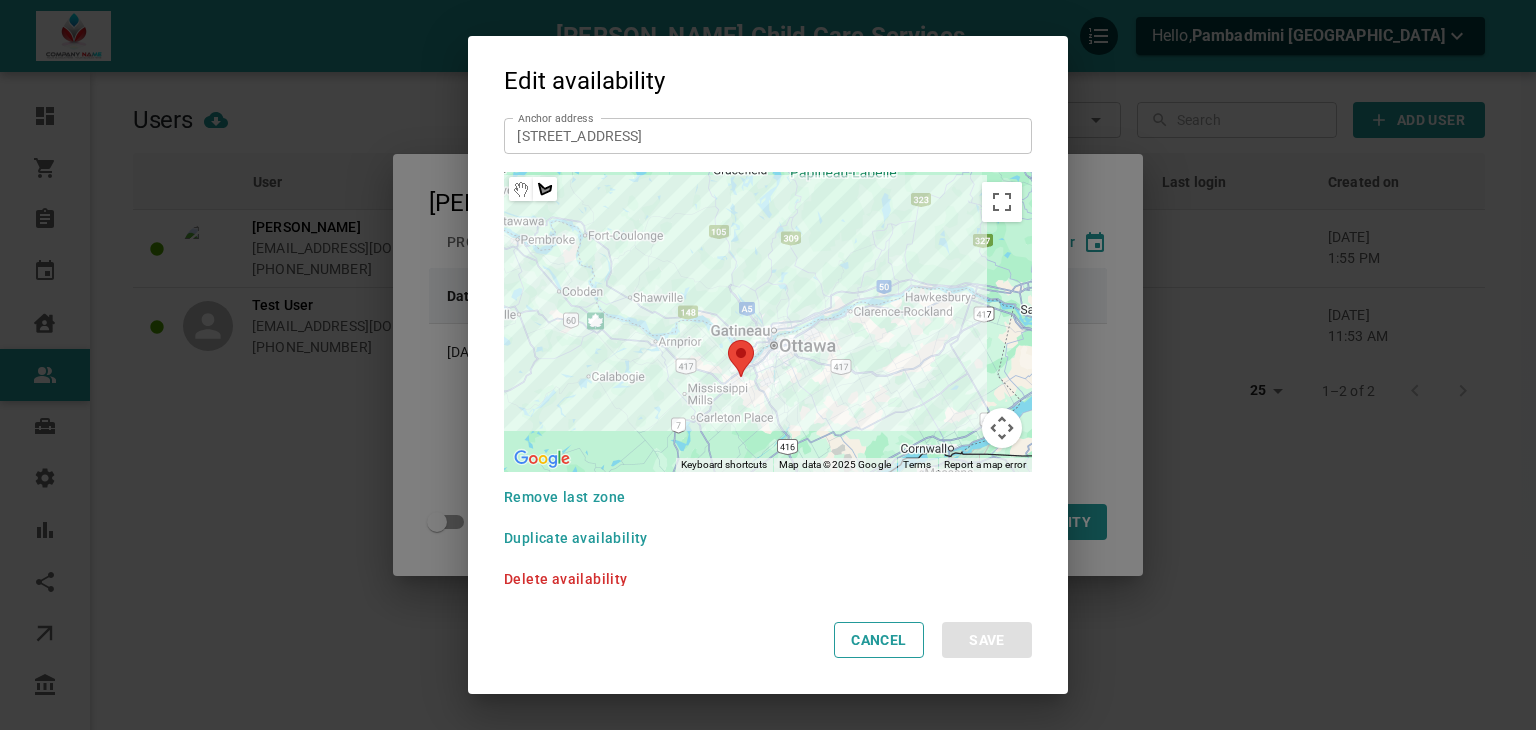drag, startPoint x: 815, startPoint y: 332, endPoint x: 788, endPoint y: 389, distance: 63.07139 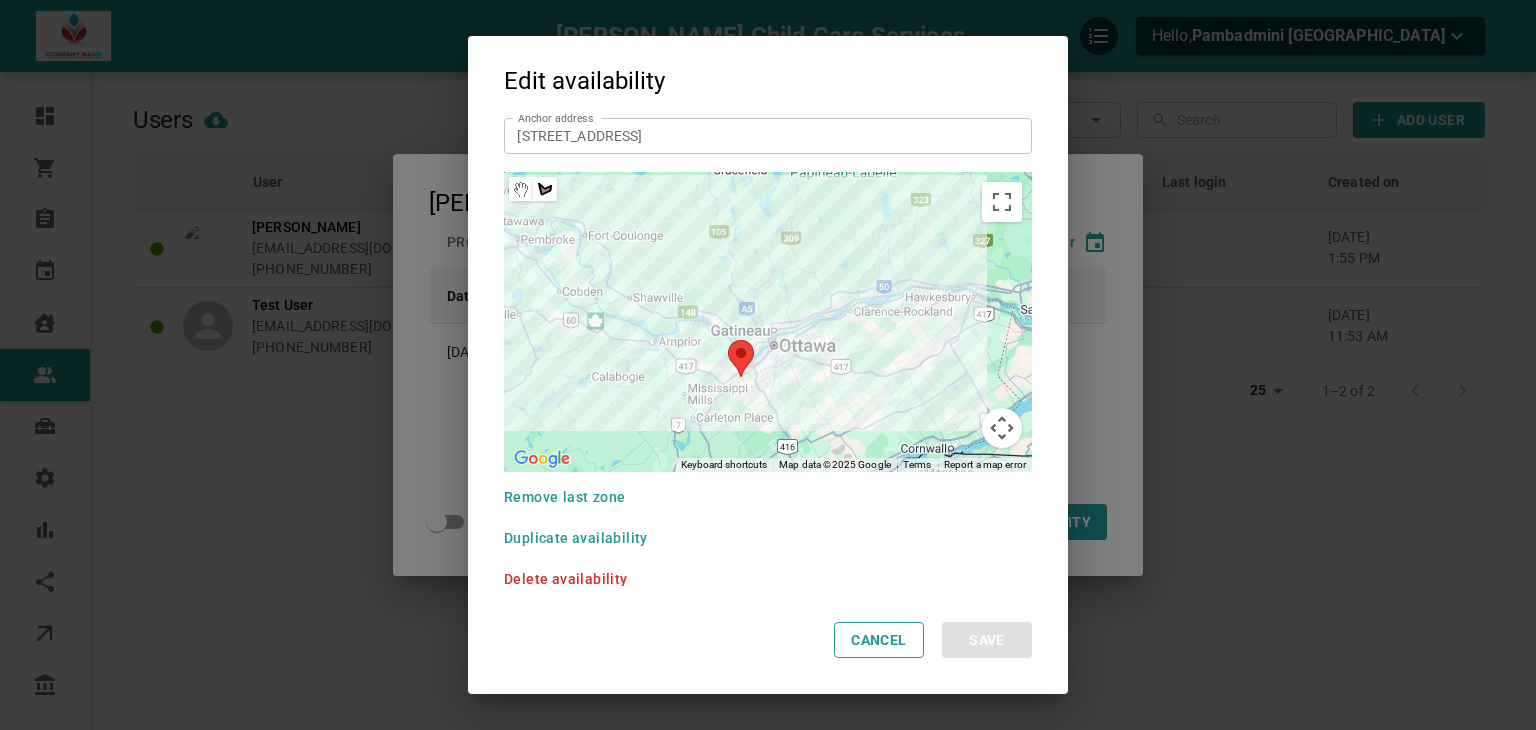 click at bounding box center [767, 322] 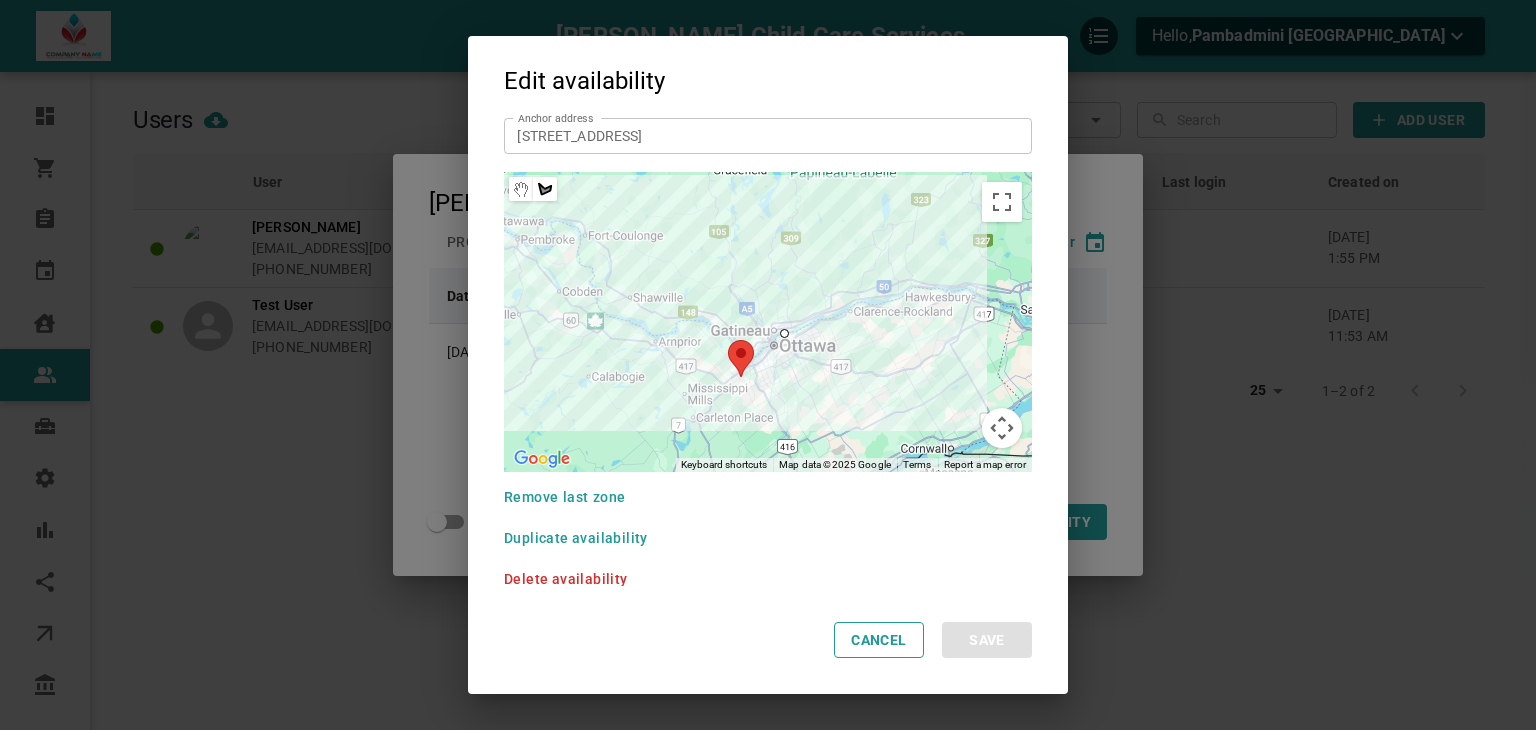 click at bounding box center (767, 322) 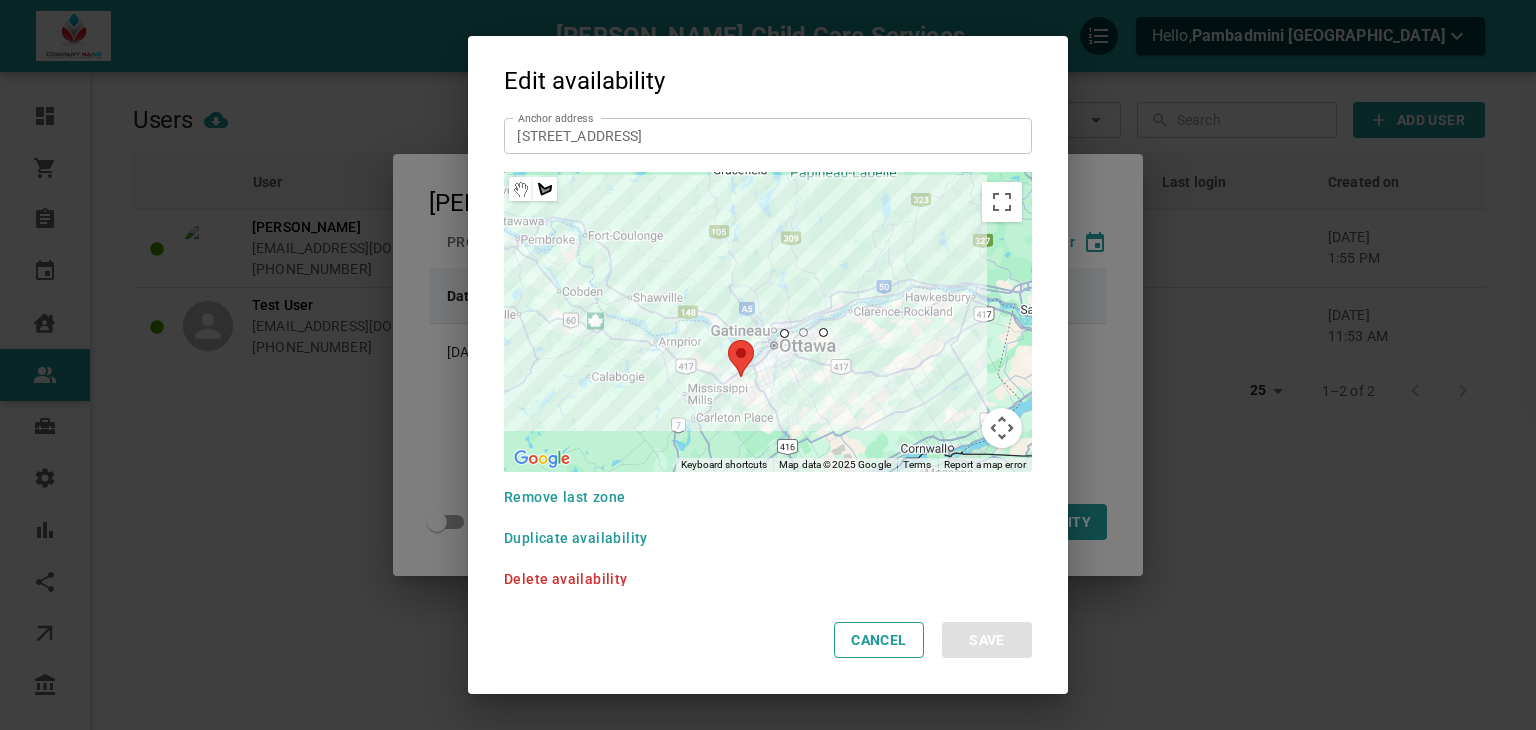 click at bounding box center (767, 322) 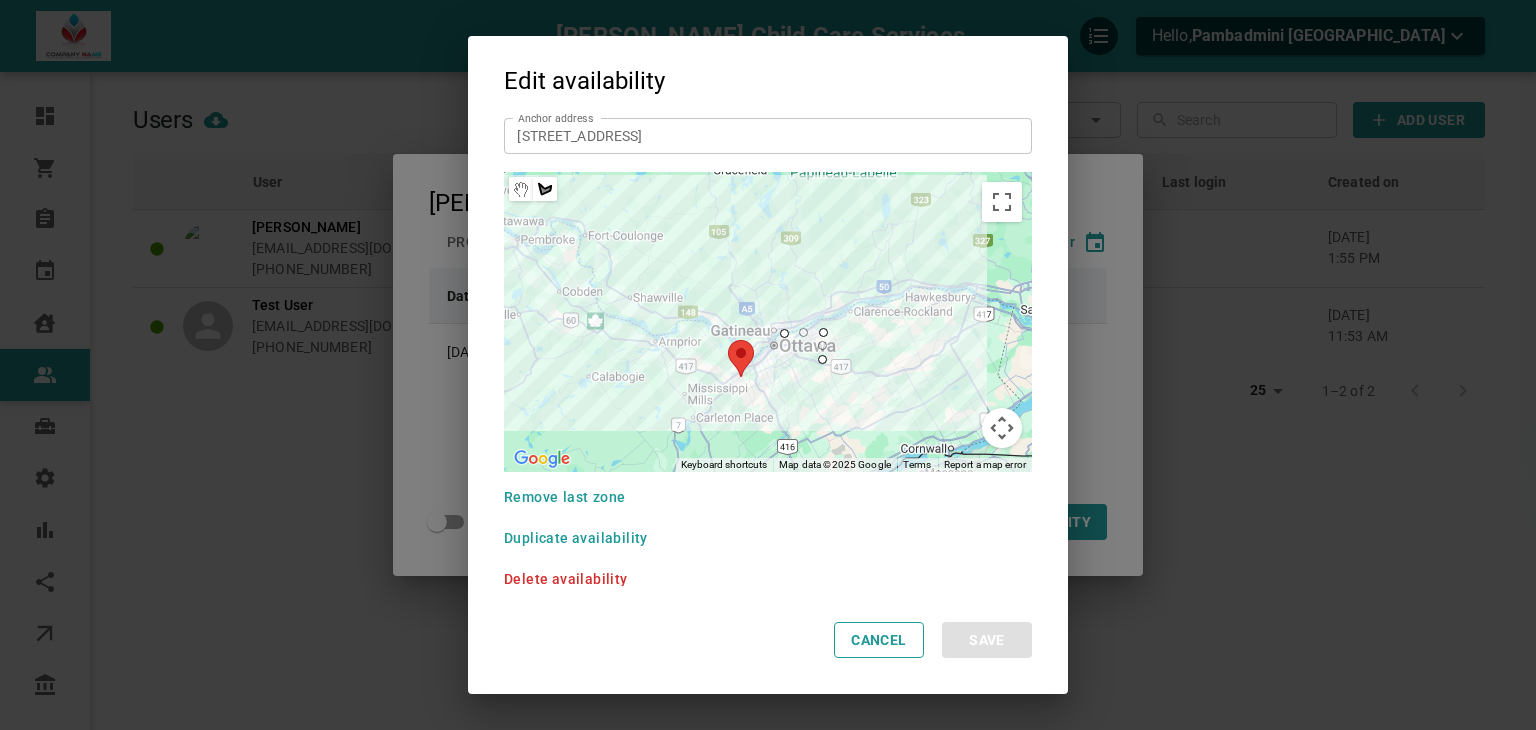 click at bounding box center [767, 322] 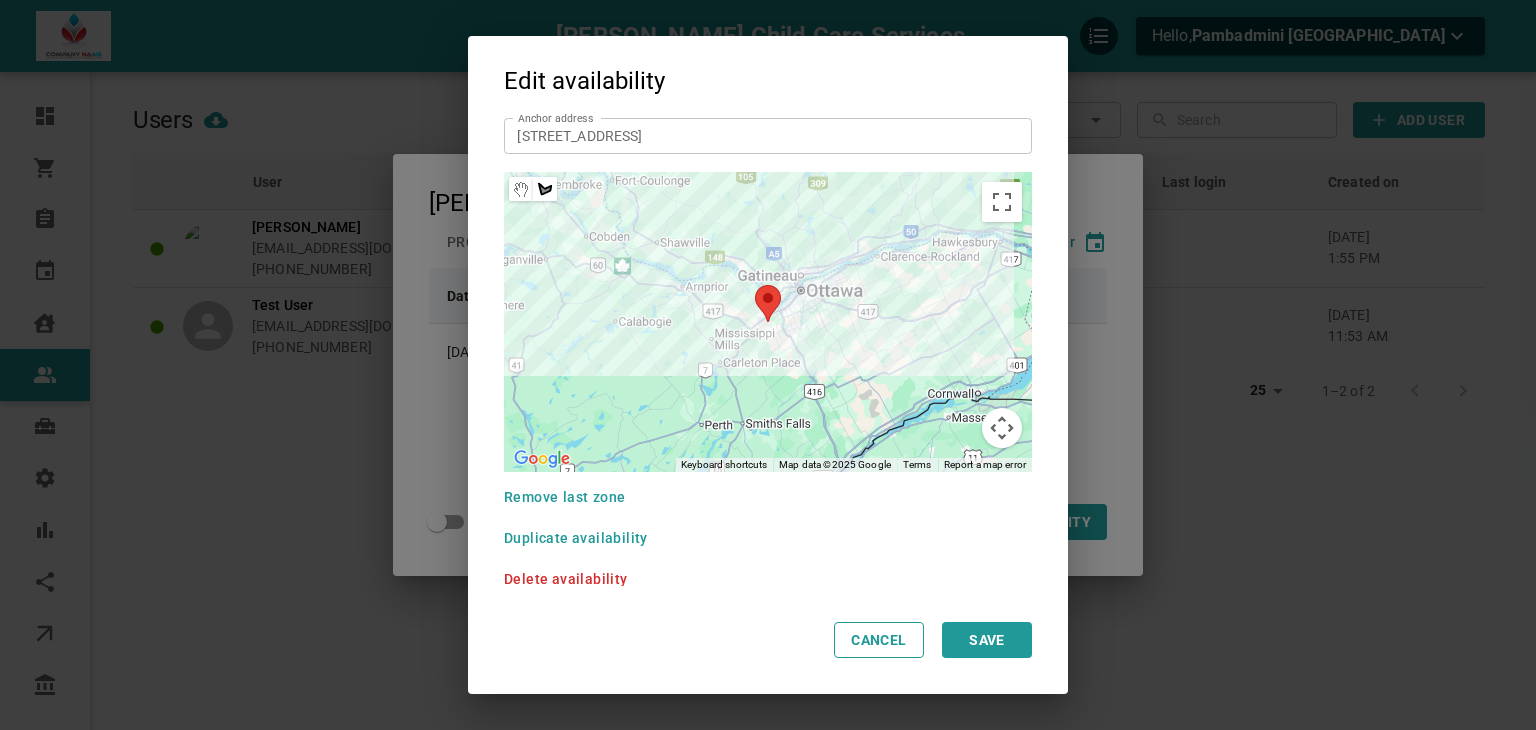 click on "Save" at bounding box center (987, 640) 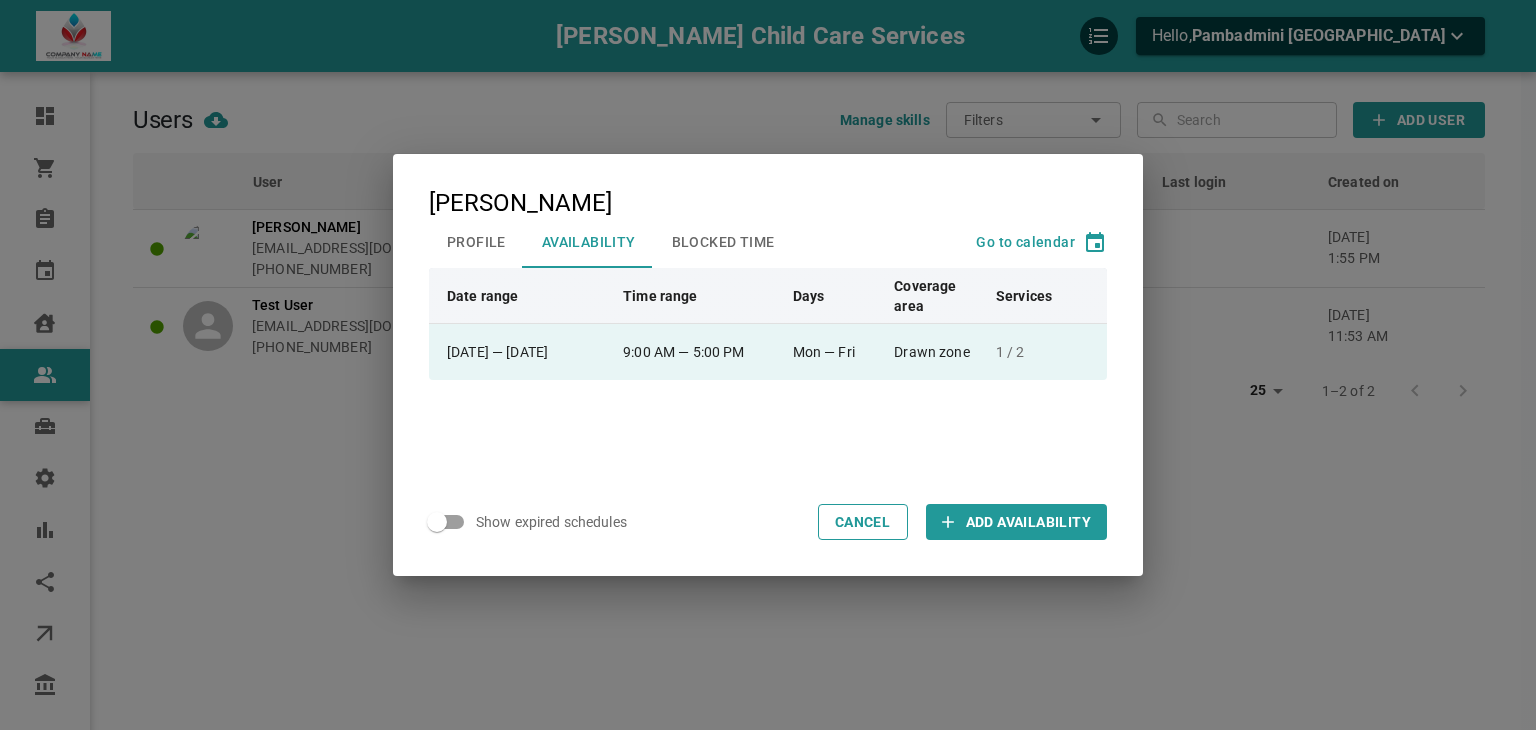 click on "9:00 AM — 5:00 PM" at bounding box center (699, 352) 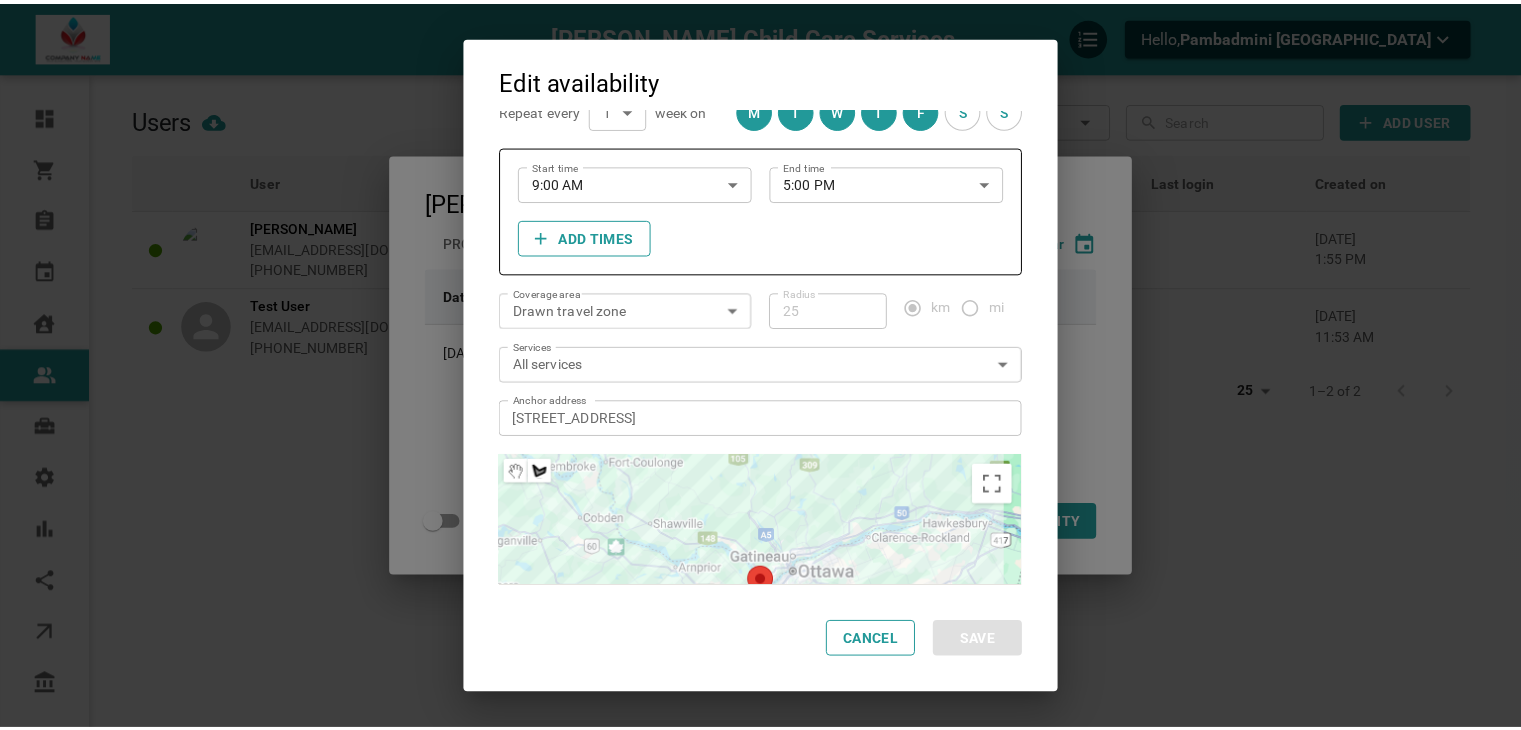 scroll, scrollTop: 300, scrollLeft: 0, axis: vertical 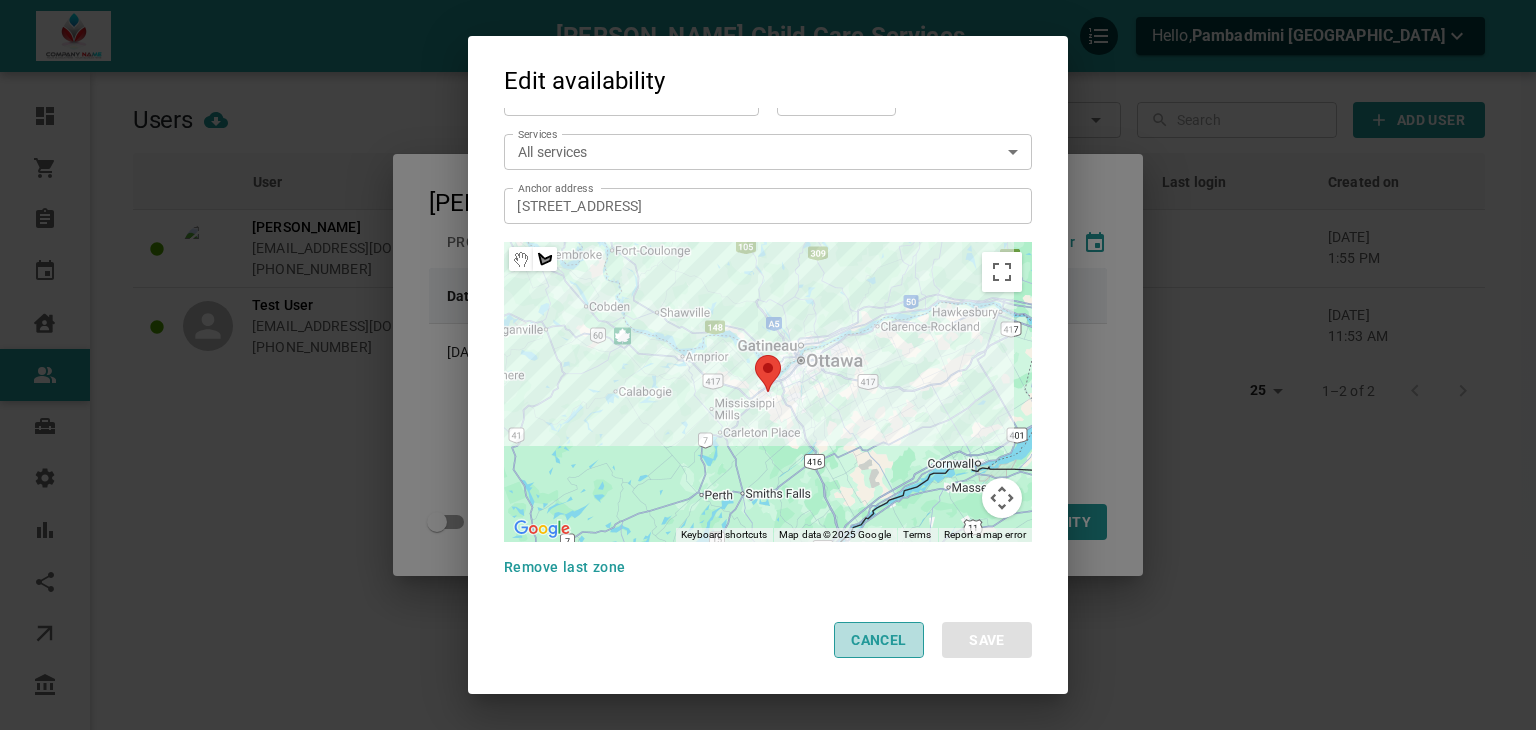 click on "Cancel" at bounding box center [879, 640] 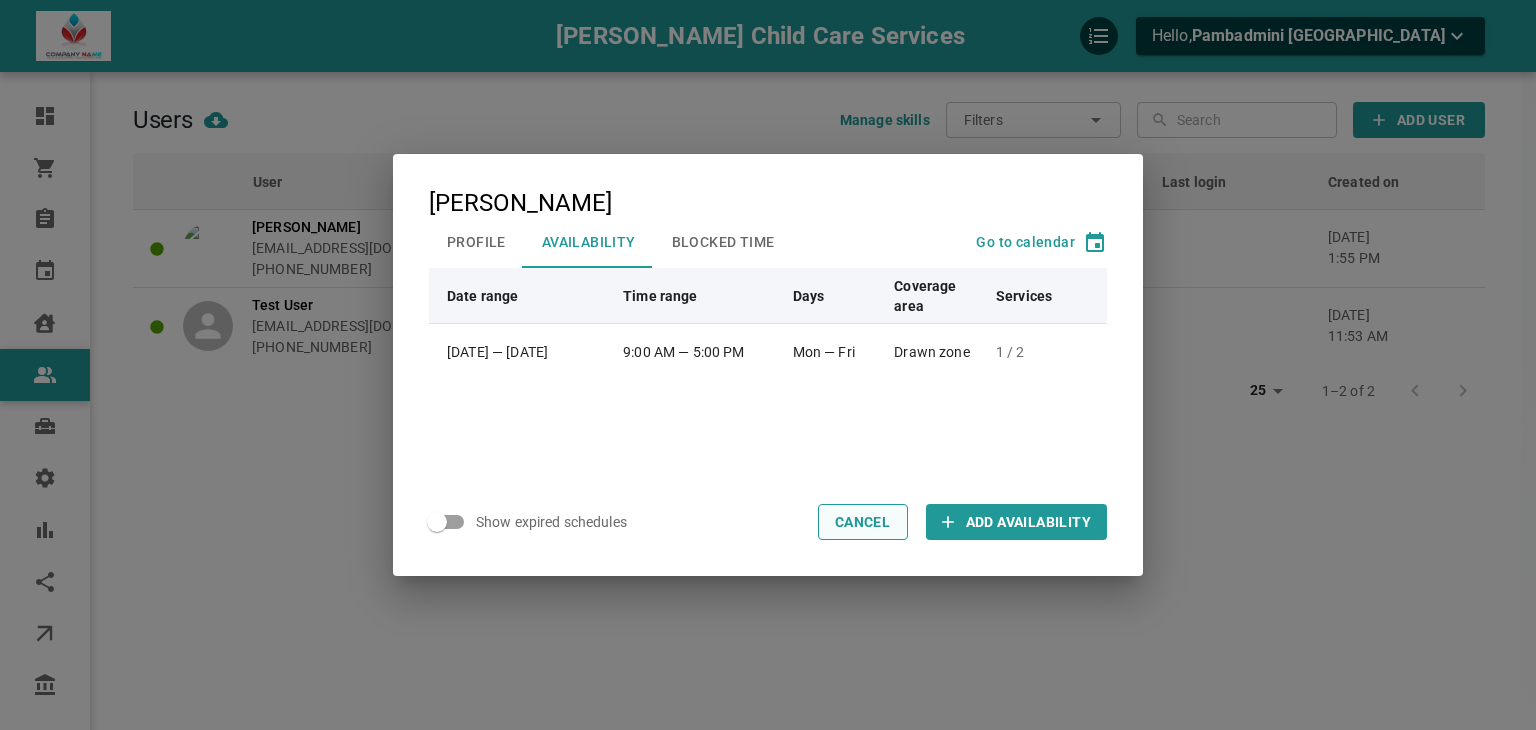 click on "Cancel" at bounding box center (863, 522) 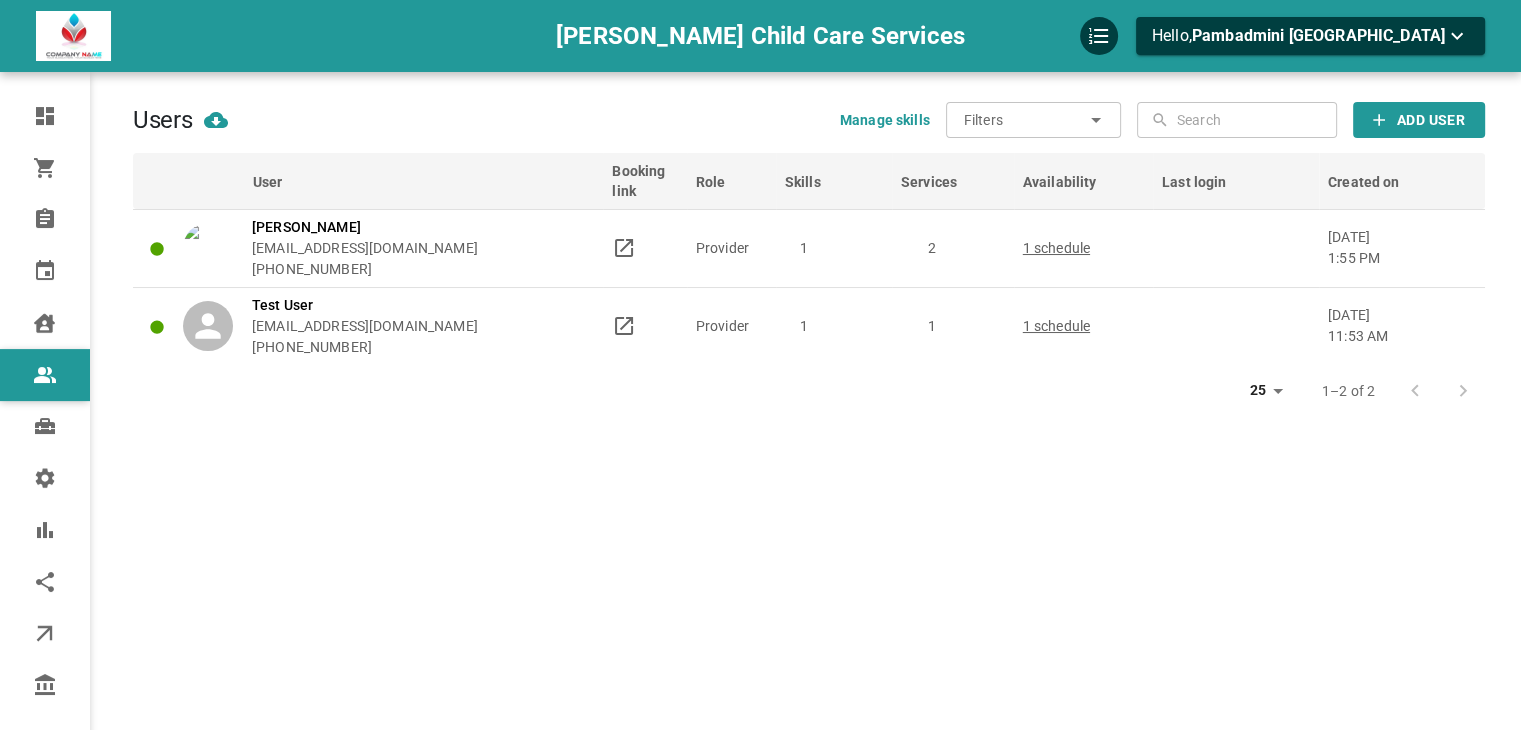 click on "Users  Manage skills Filters ​ ​ ​ ​   Add User User Booking link Role Skills Services Availability Last login Created on Subh [PERSON_NAME] [EMAIL_ADDRESS][DOMAIN_NAME] [PHONE_NUMBER] Provider 1 2 1 schedule [DATE] 1:55 pm Test User [EMAIL_ADDRESS][DOMAIN_NAME] [PHONE_NUMBER] Provider 1 1 1 schedule [DATE] 11:53 am 25 25 1–2 of 2" at bounding box center (809, 395) 